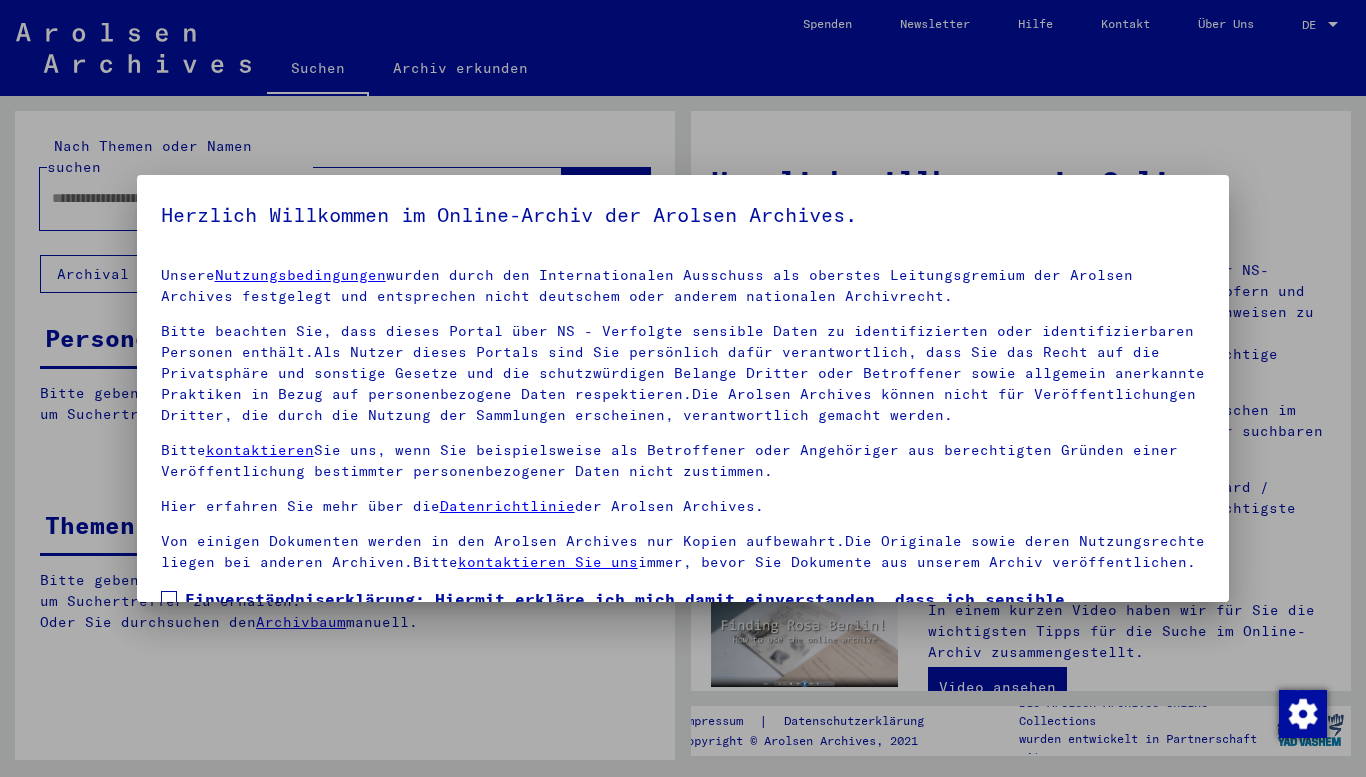 scroll, scrollTop: 0, scrollLeft: 0, axis: both 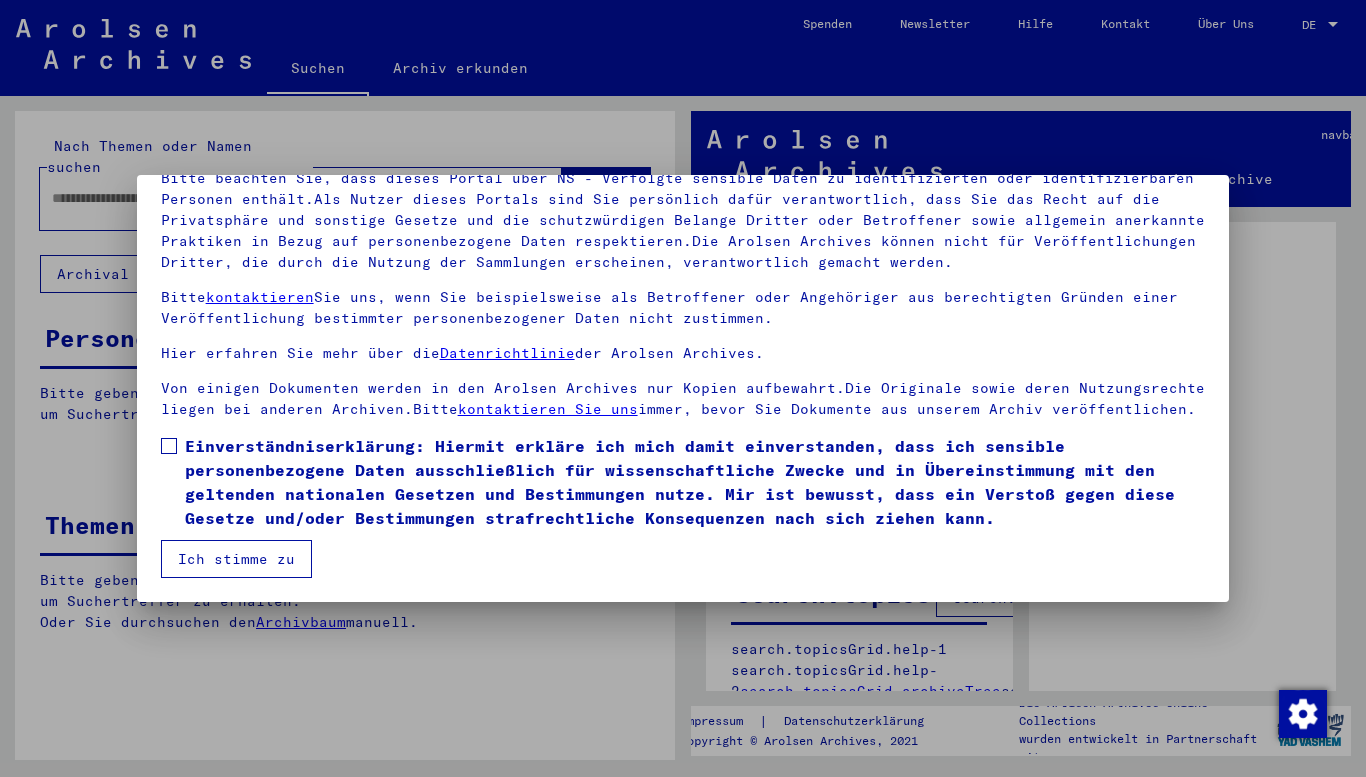 click on "Einverständniserklärung: Hiermit erkläre ich mich damit einverstanden, dass ich sensible personenbezogene Daten ausschließlich für wissenschaftliche Zwecke und in Übereinstimmung mit den geltenden nationalen Gesetzen und Bestimmungen nutze. Mir ist bewusst, dass ein Verstoß gegen diese Gesetze und/oder Bestimmungen strafrechtliche Konsequenzen nach sich ziehen kann." at bounding box center [683, 482] 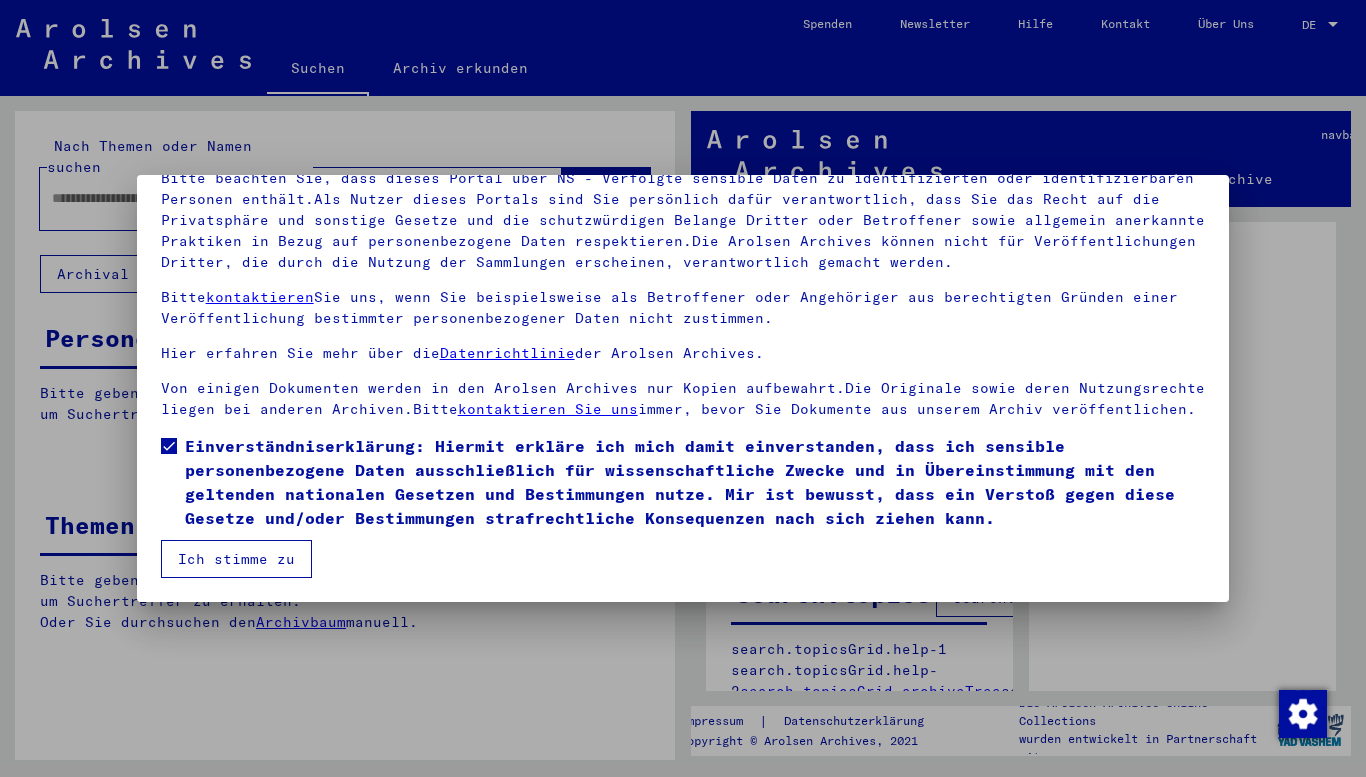 click on "Ich stimme zu" at bounding box center [236, 559] 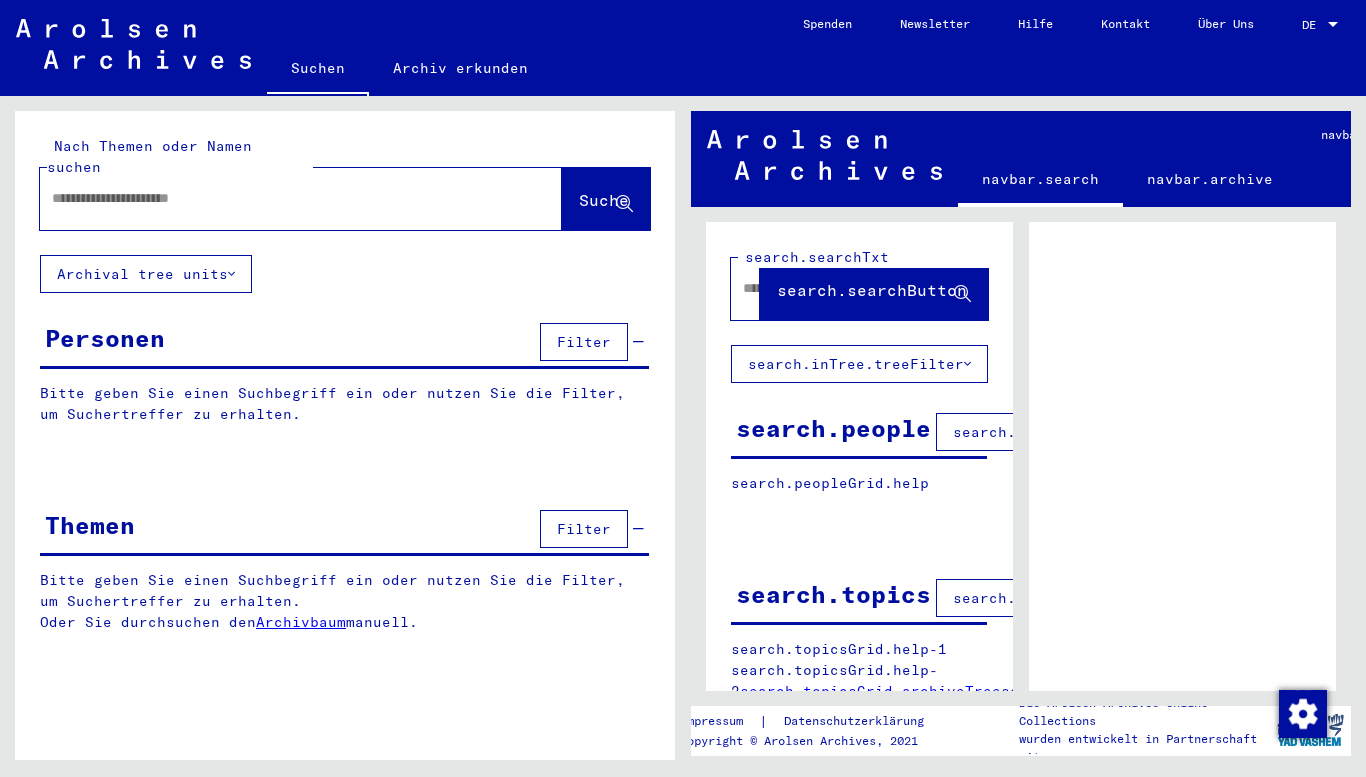 click 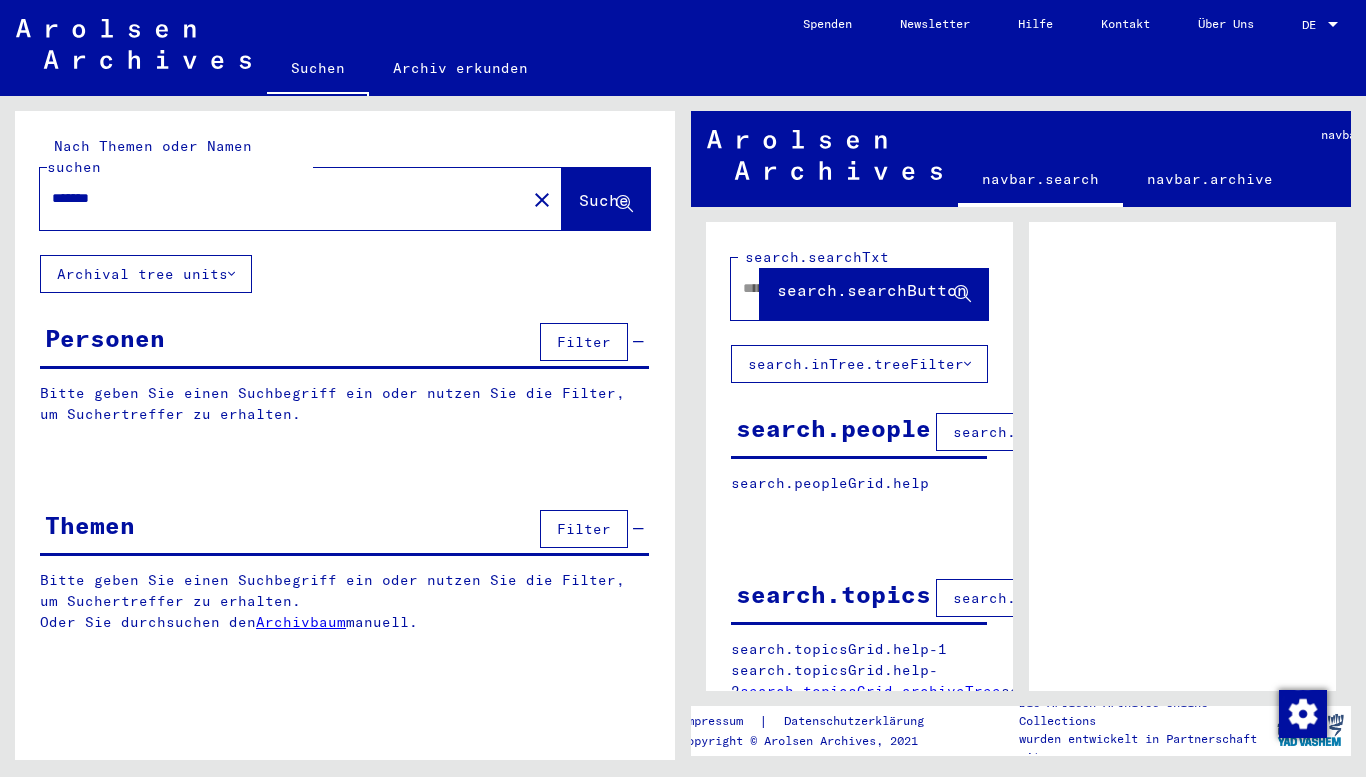type on "*******" 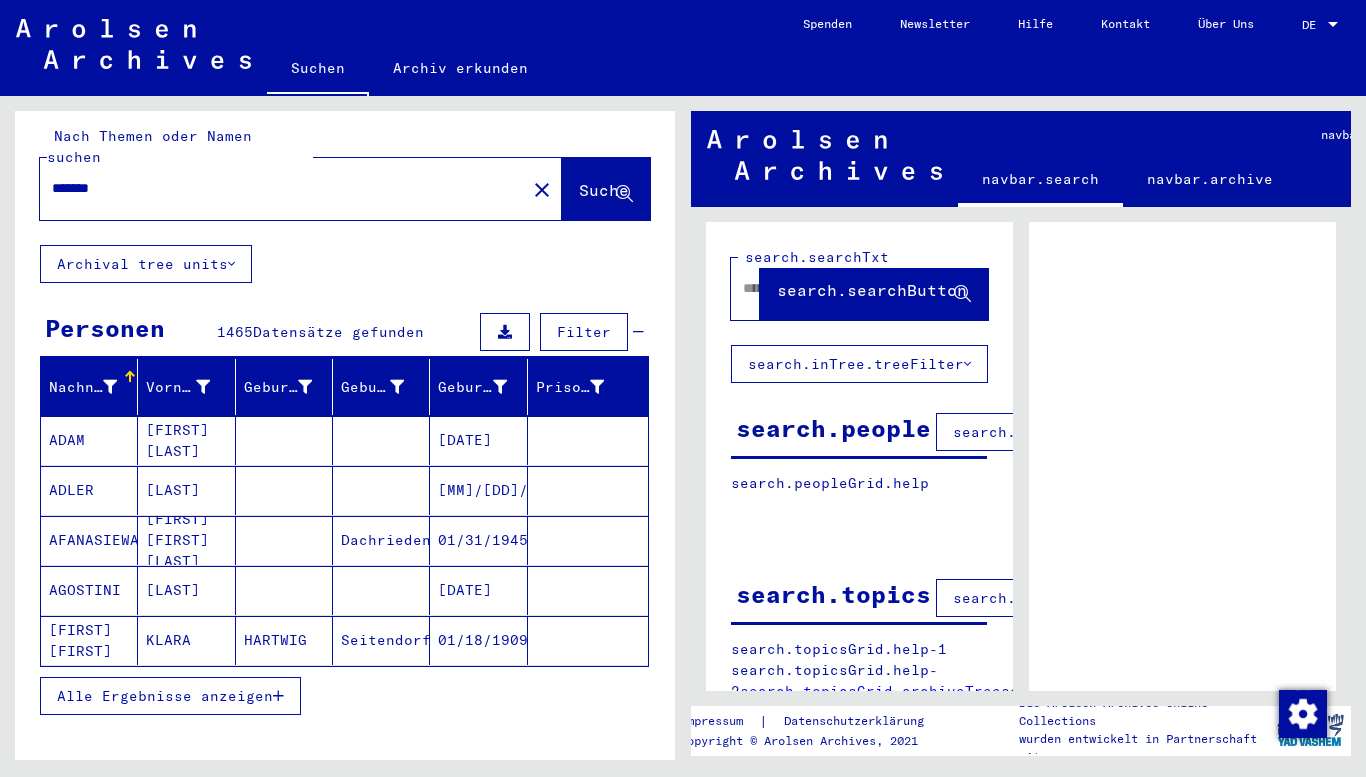 scroll, scrollTop: 20, scrollLeft: 0, axis: vertical 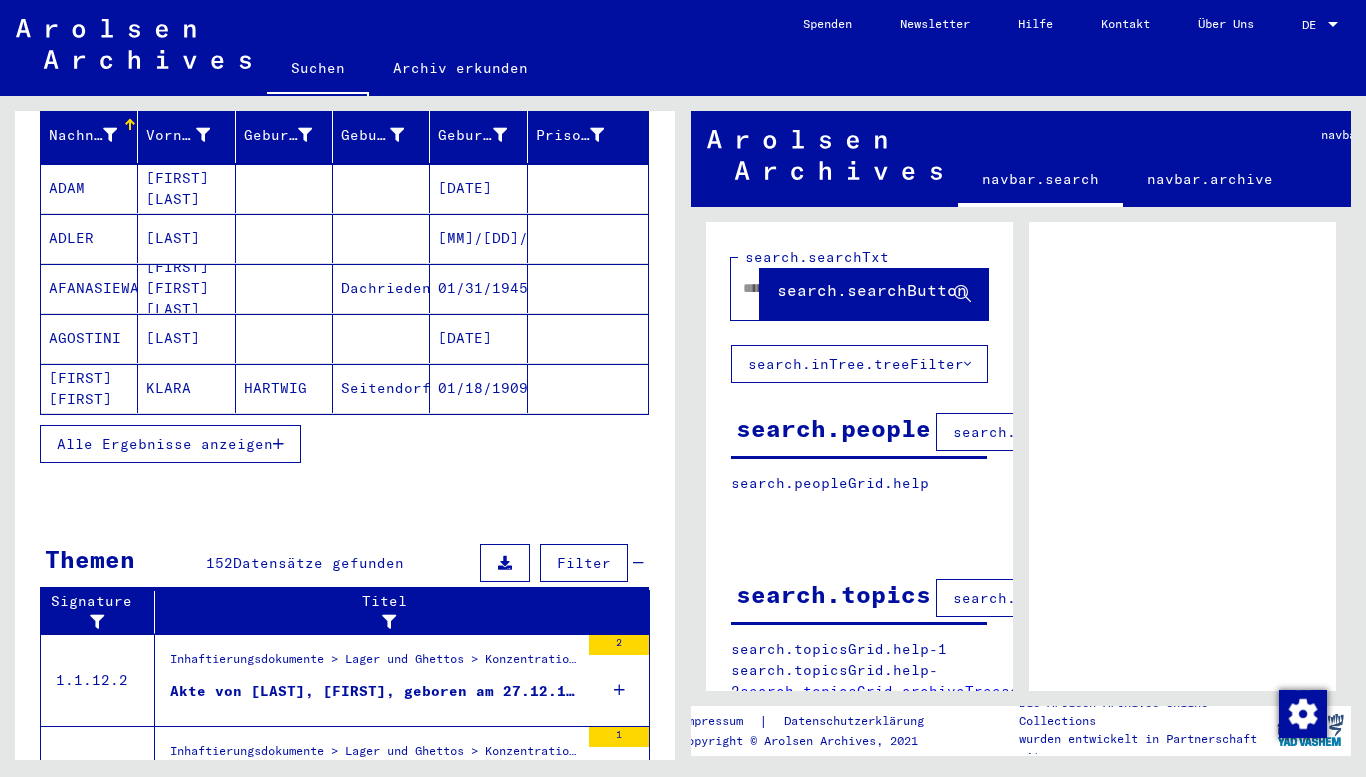 click on "Alle Ergebnisse anzeigen" at bounding box center (165, 444) 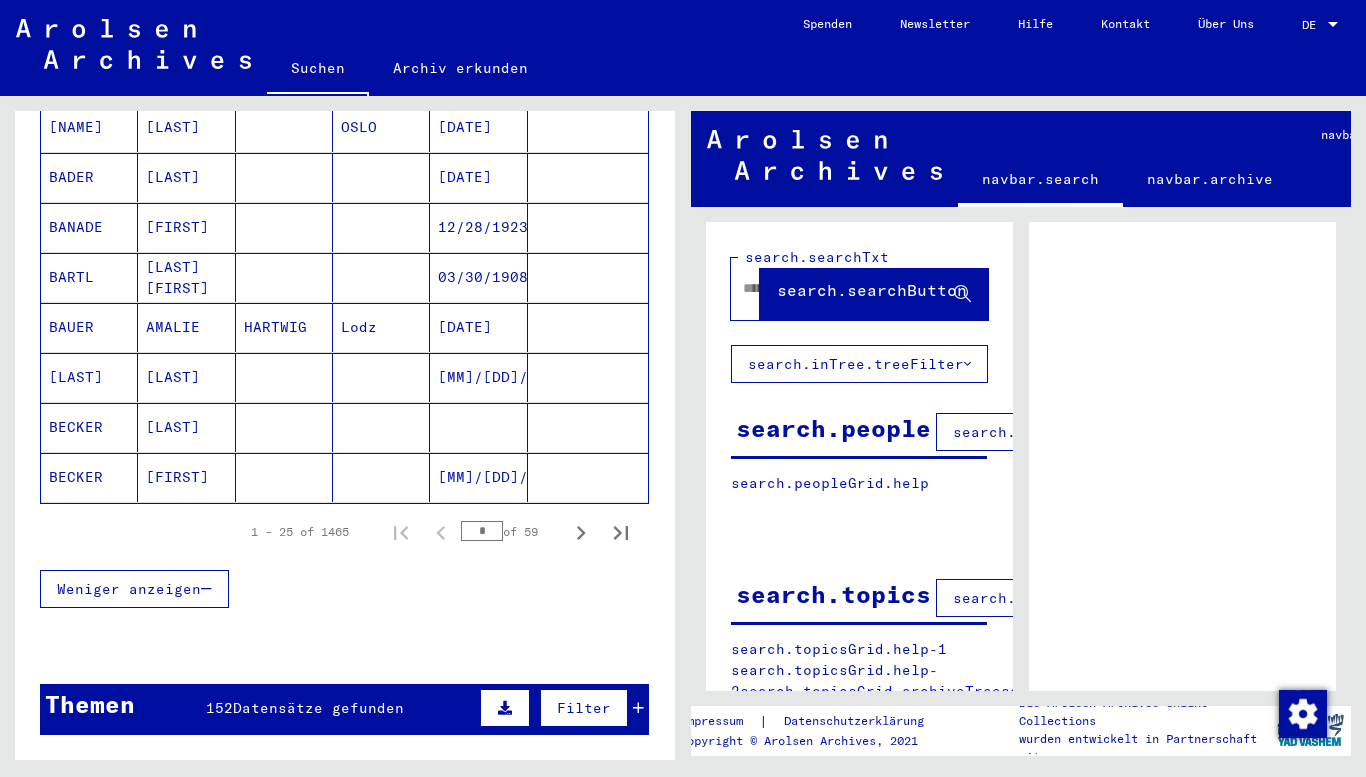 scroll, scrollTop: 1196, scrollLeft: 0, axis: vertical 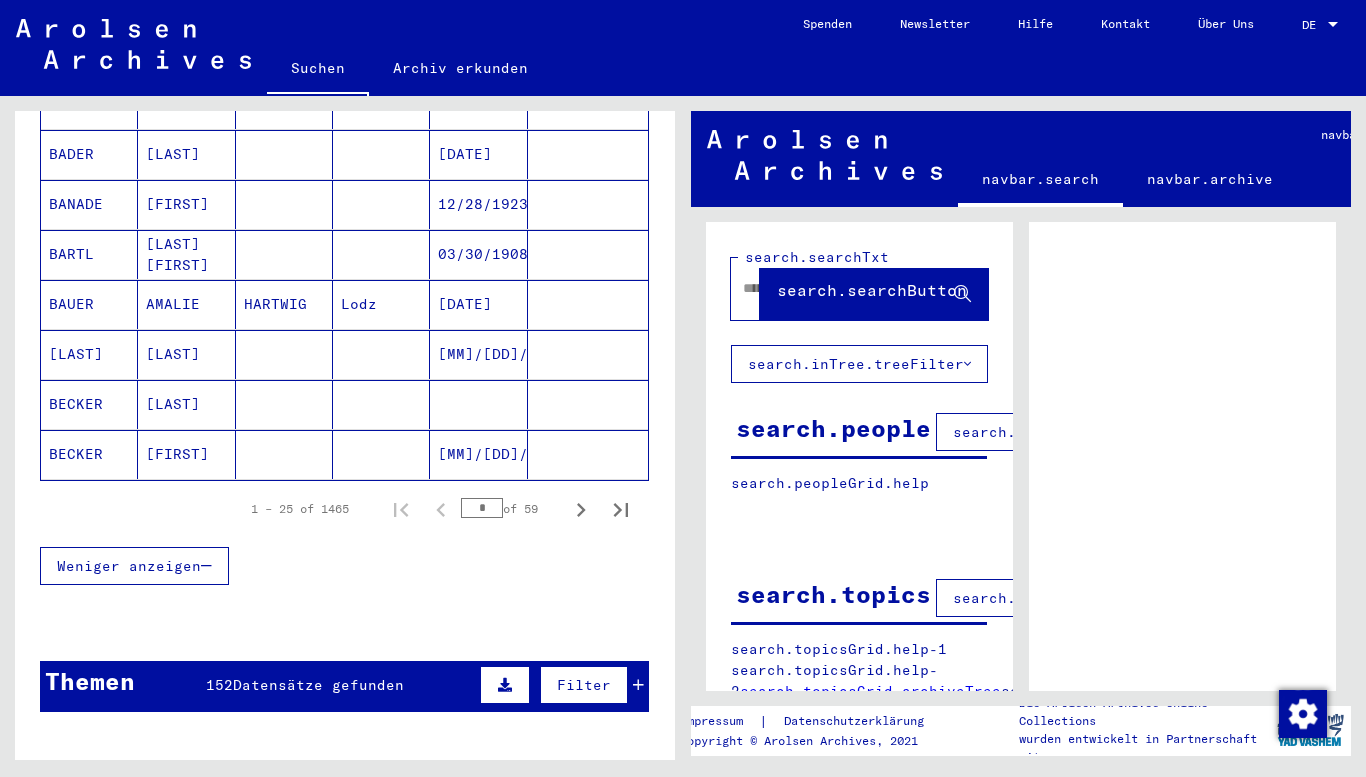 click on "Weniger anzeigen" at bounding box center (129, 566) 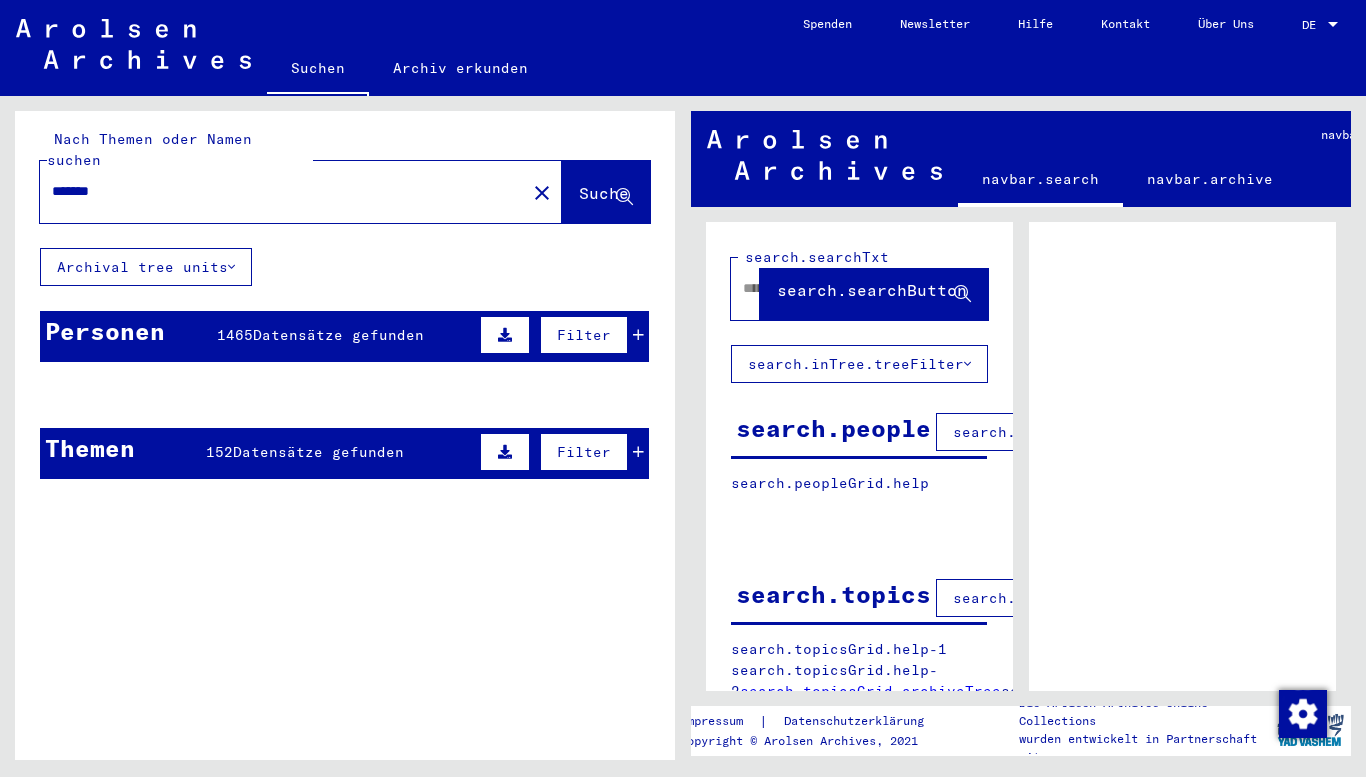 scroll, scrollTop: 0, scrollLeft: 0, axis: both 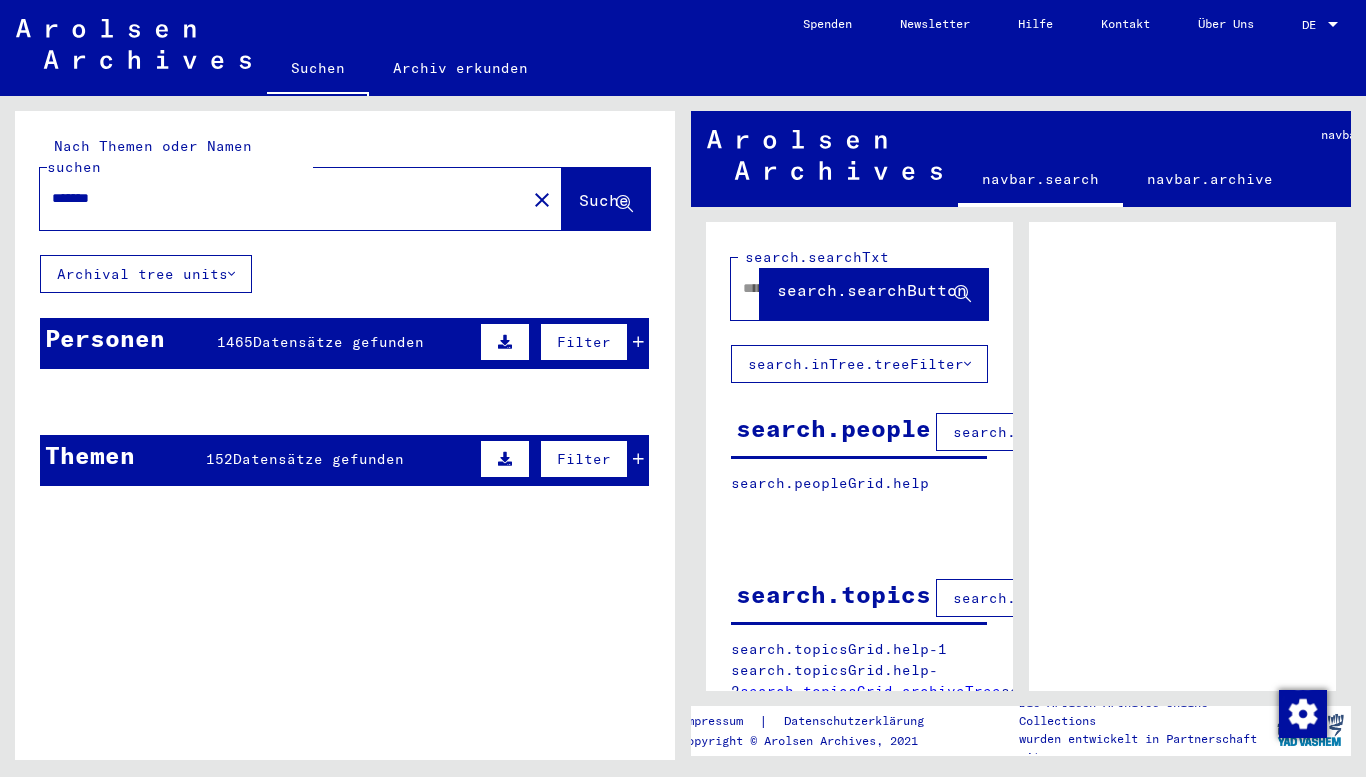 click on "Datensätze gefunden" at bounding box center [338, 342] 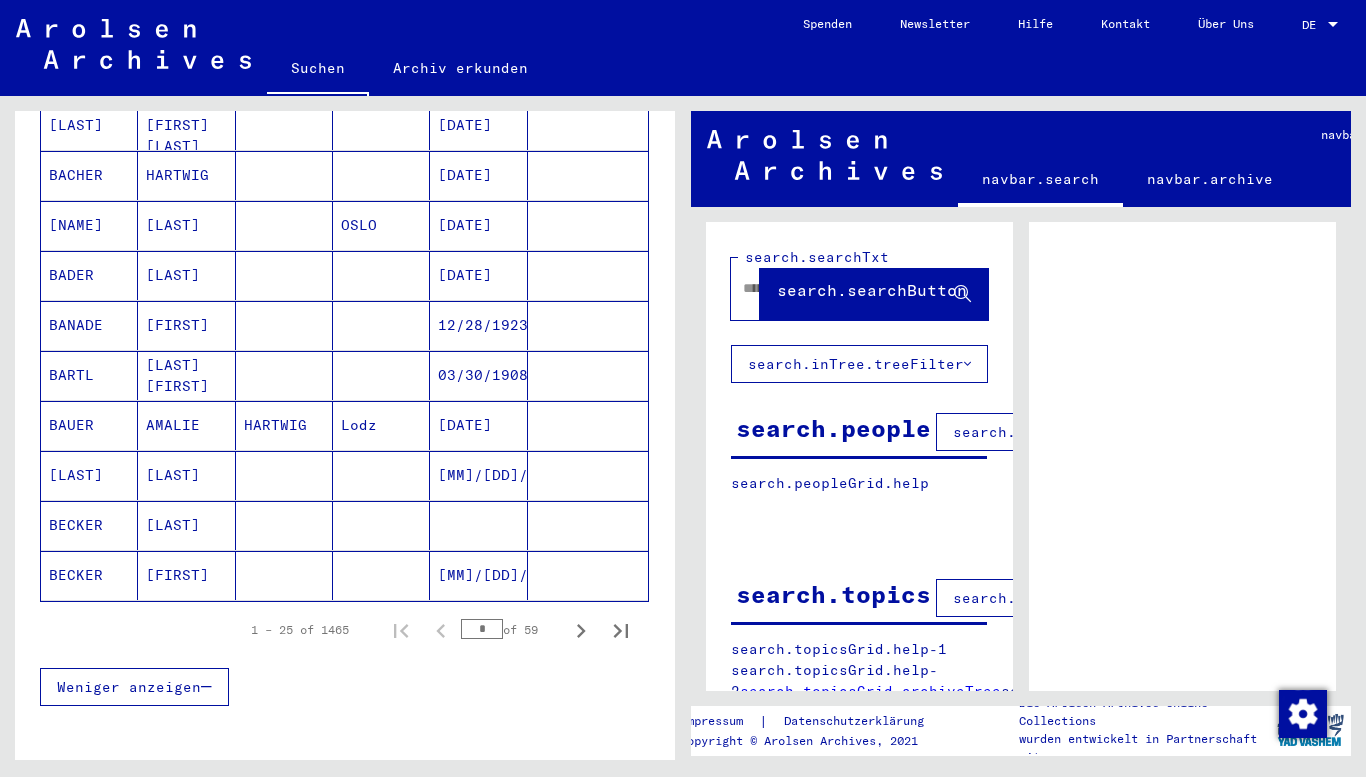 scroll, scrollTop: 1202, scrollLeft: 0, axis: vertical 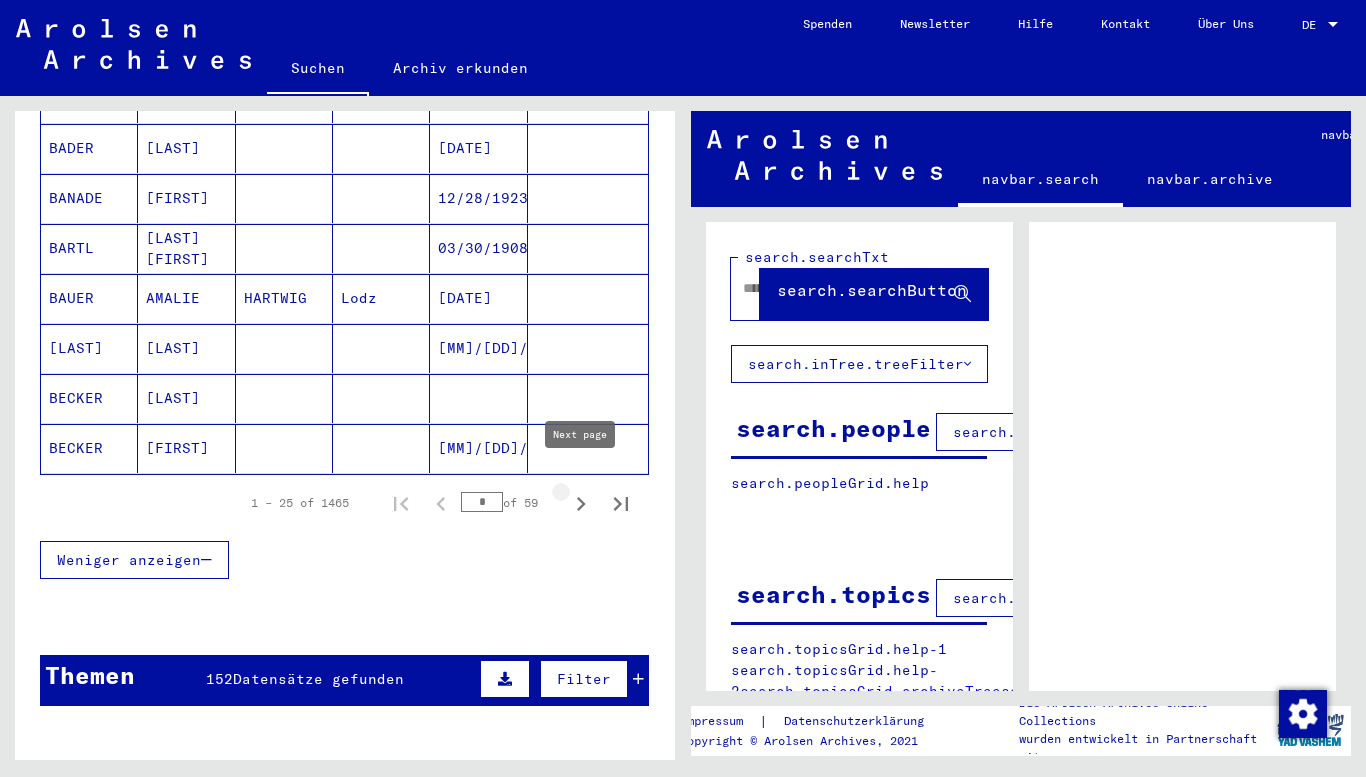 click 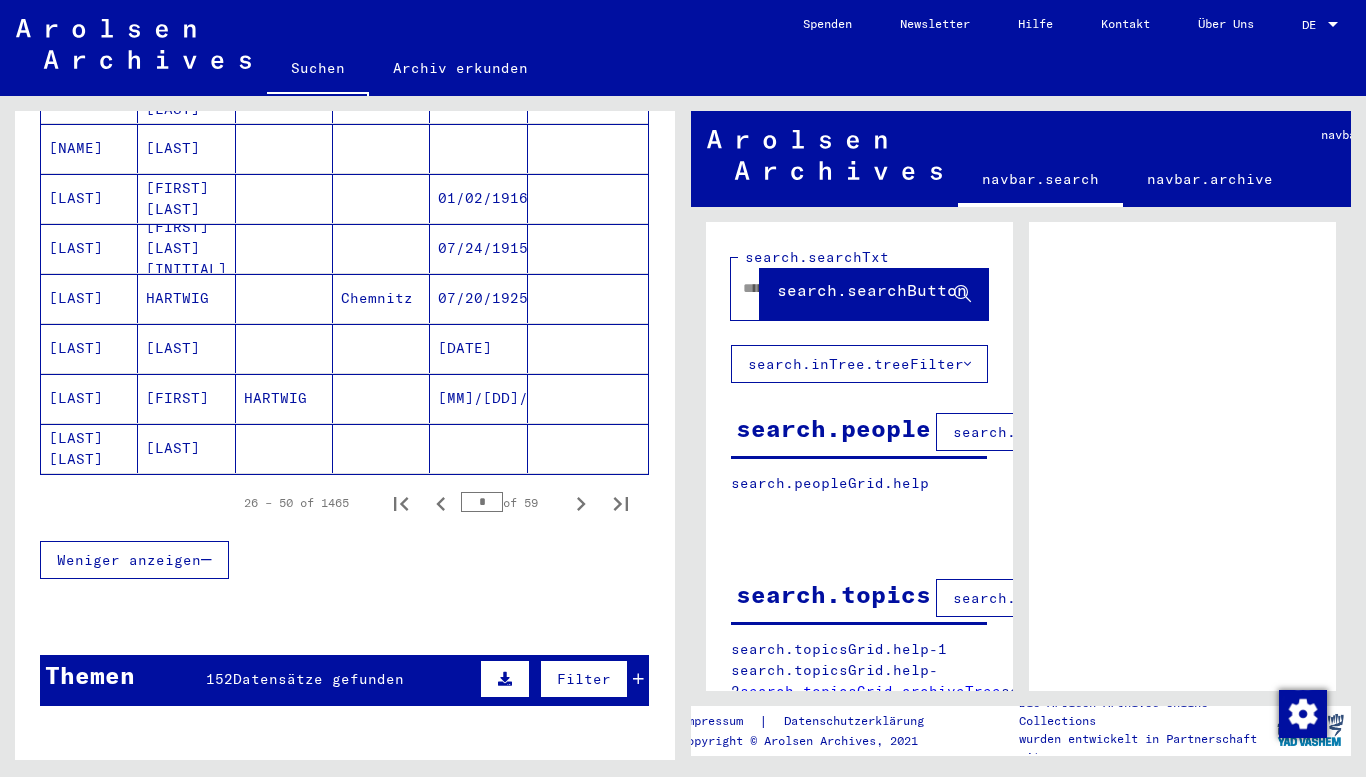 click 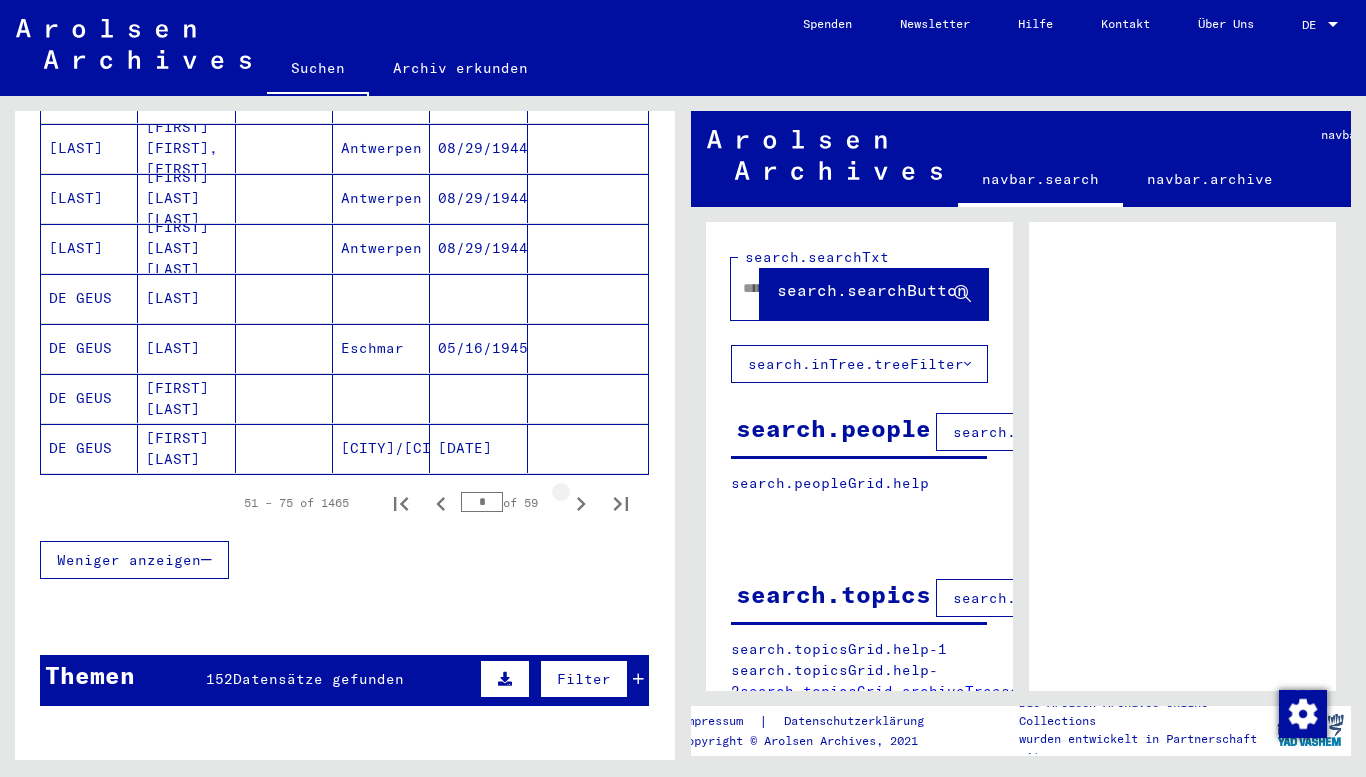 click 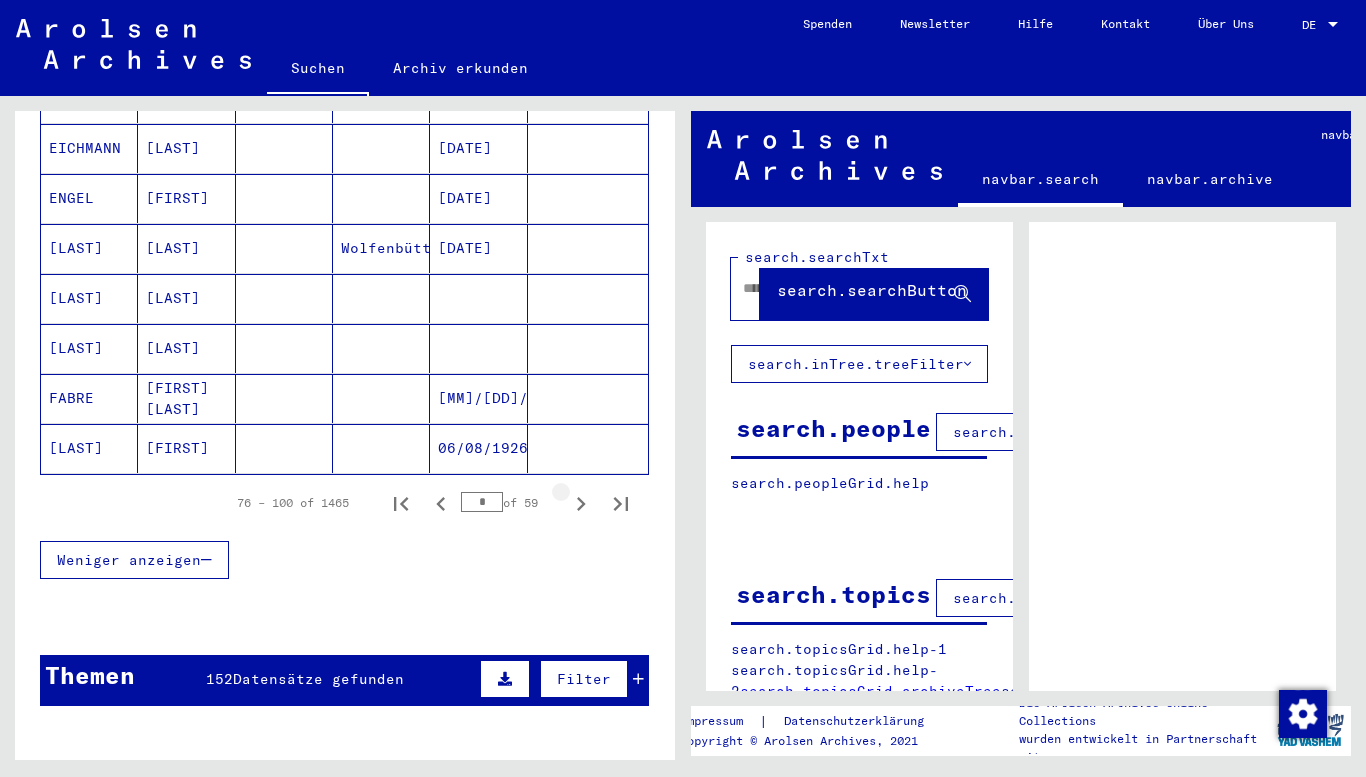 click 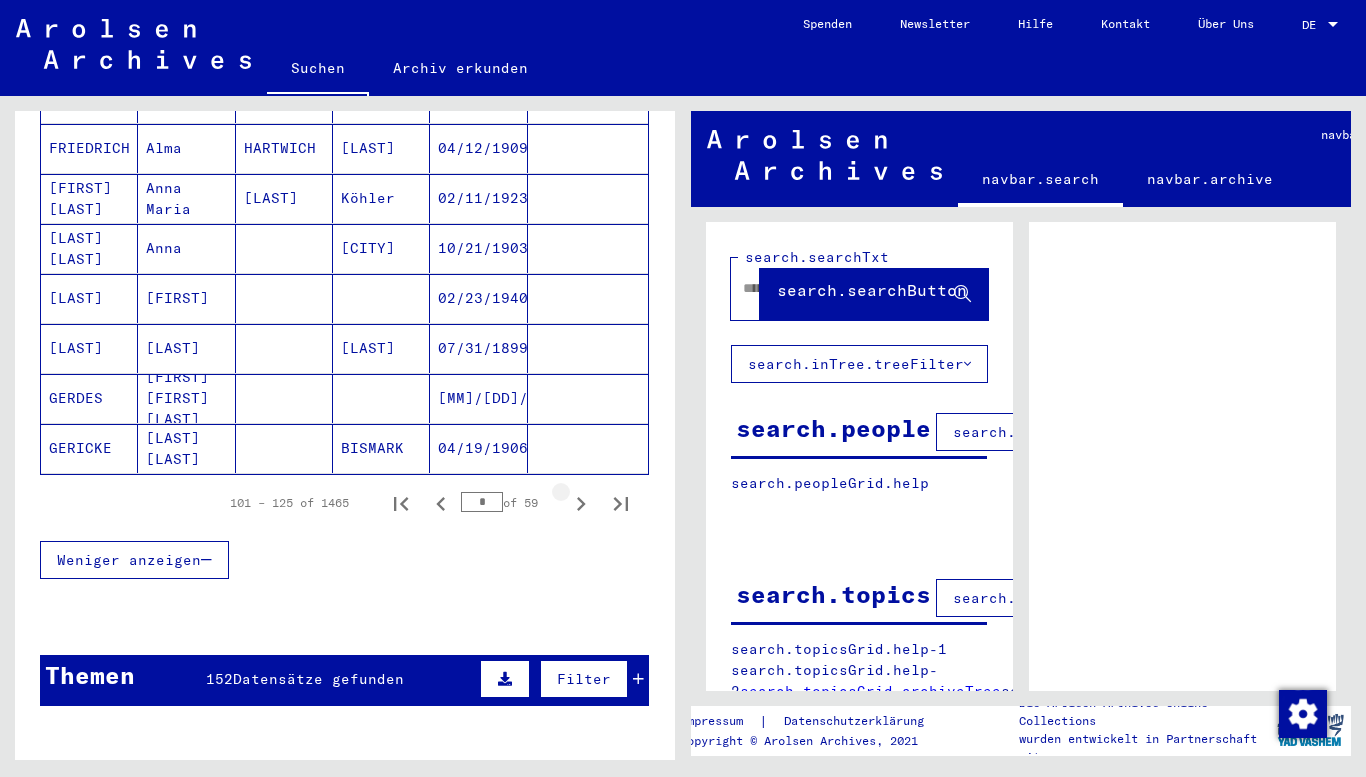 click 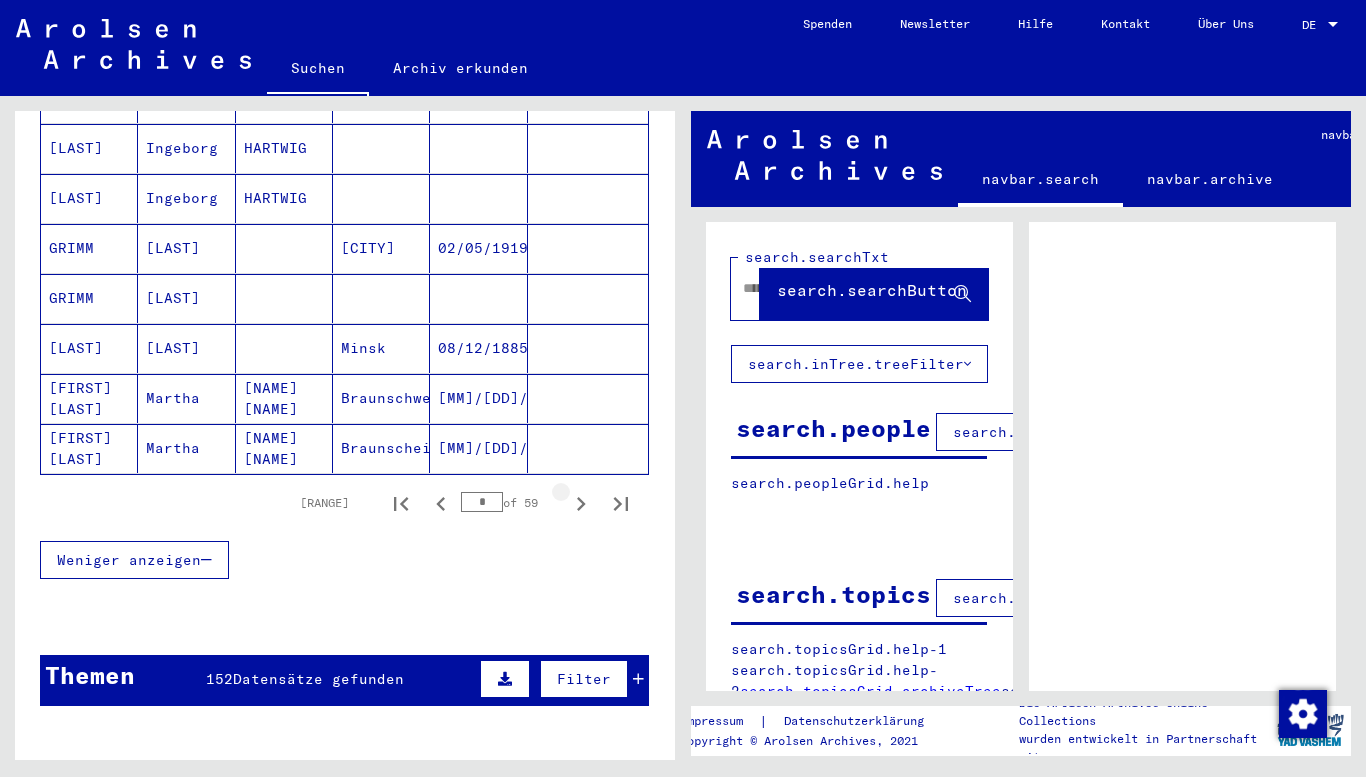 click 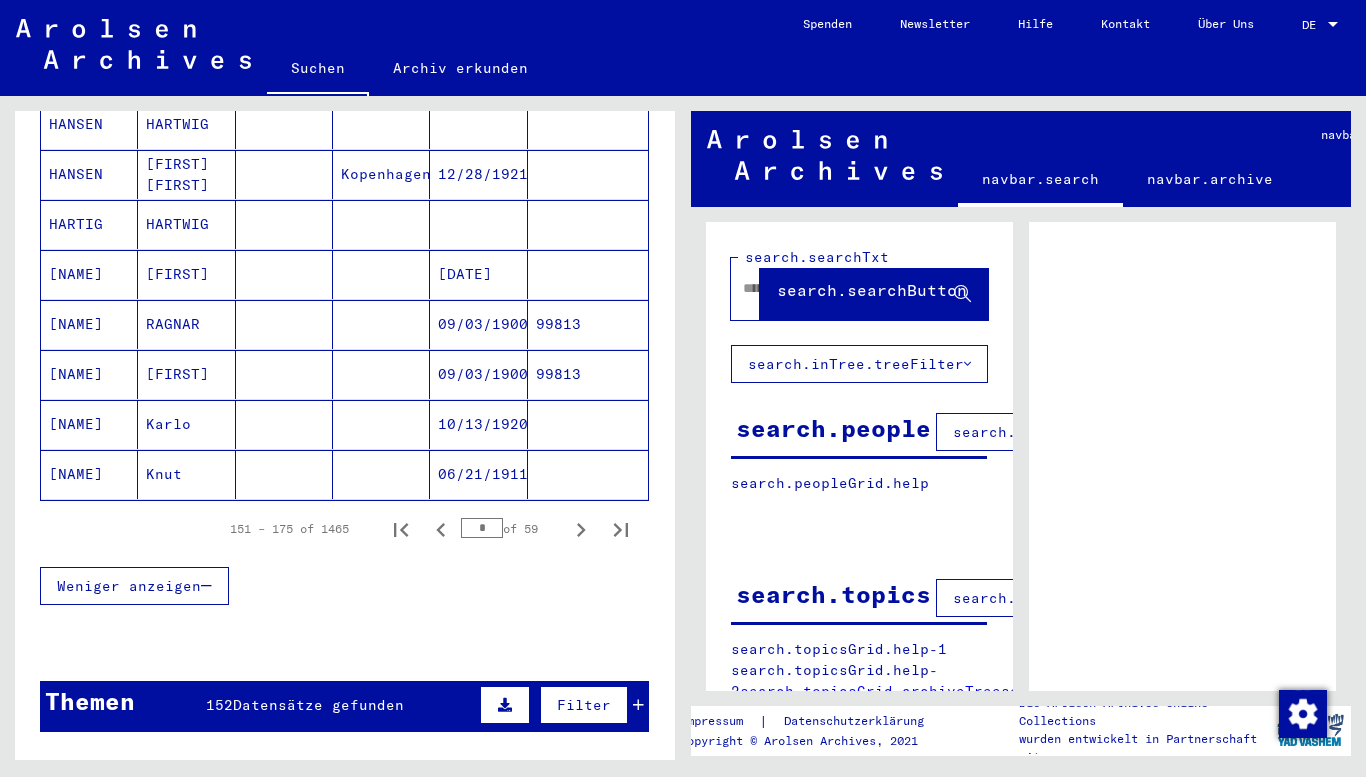 scroll, scrollTop: 1189, scrollLeft: 0, axis: vertical 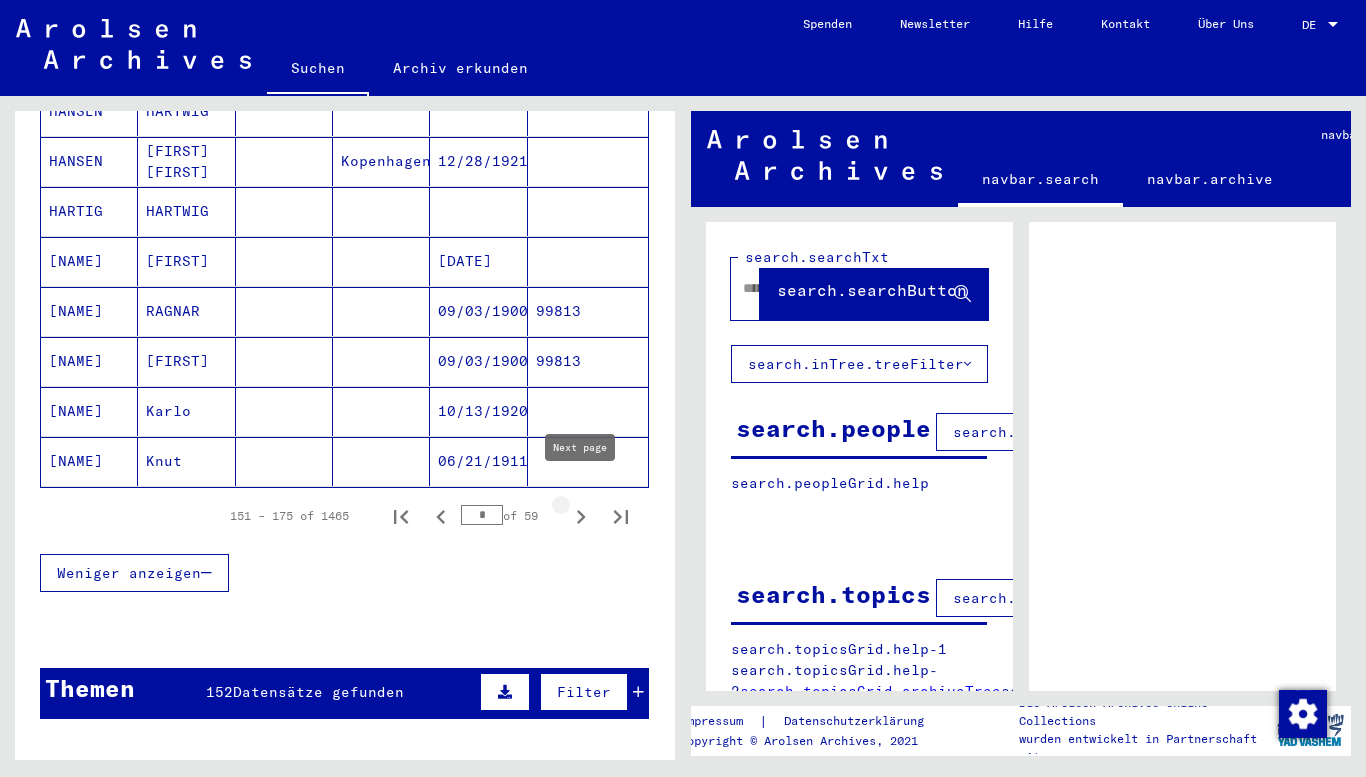 click 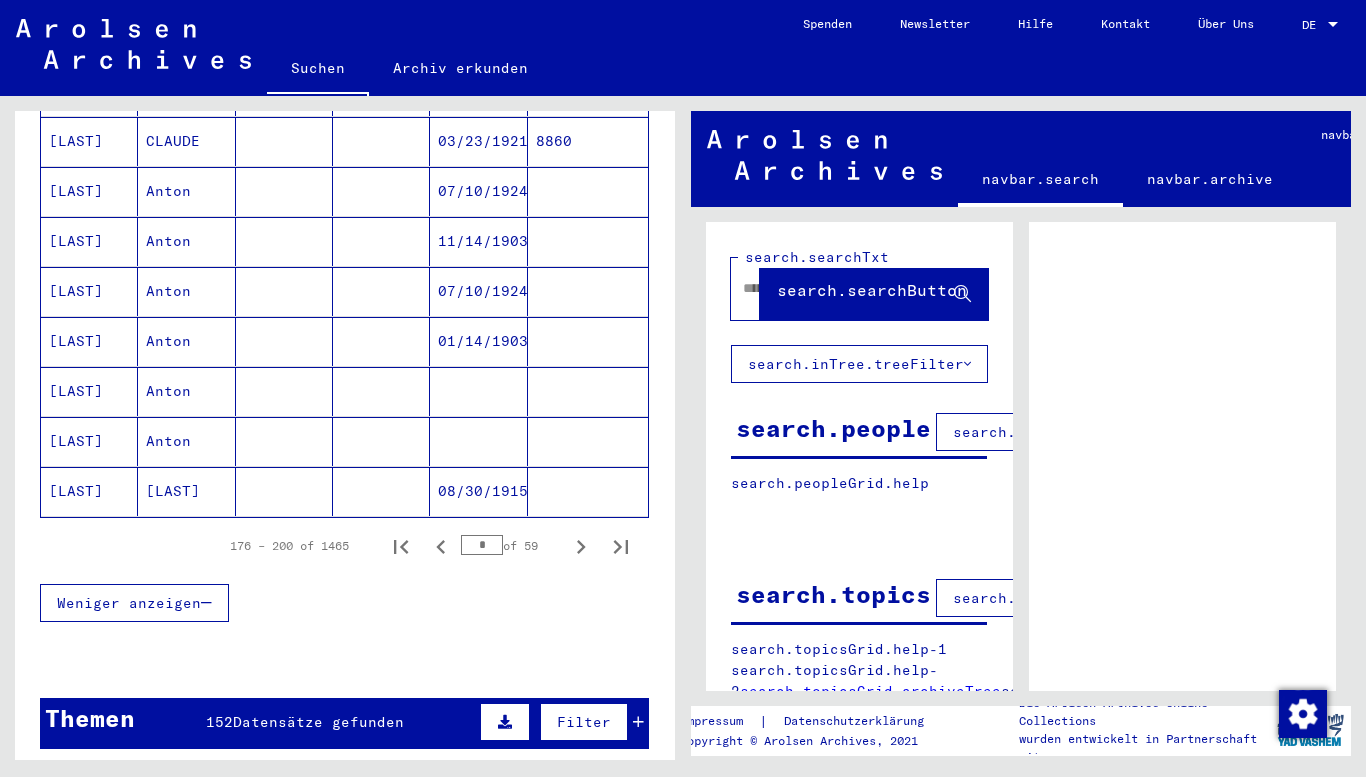 scroll, scrollTop: 1158, scrollLeft: 0, axis: vertical 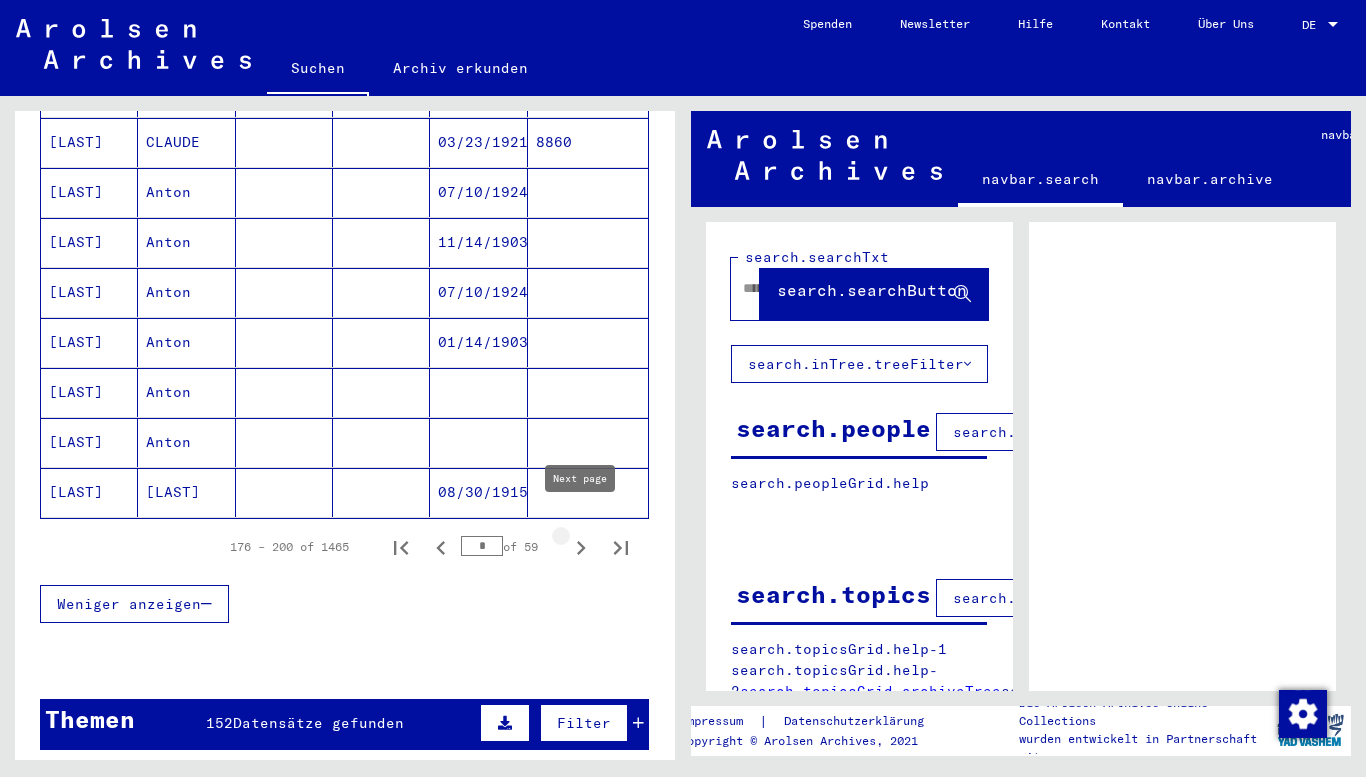 click 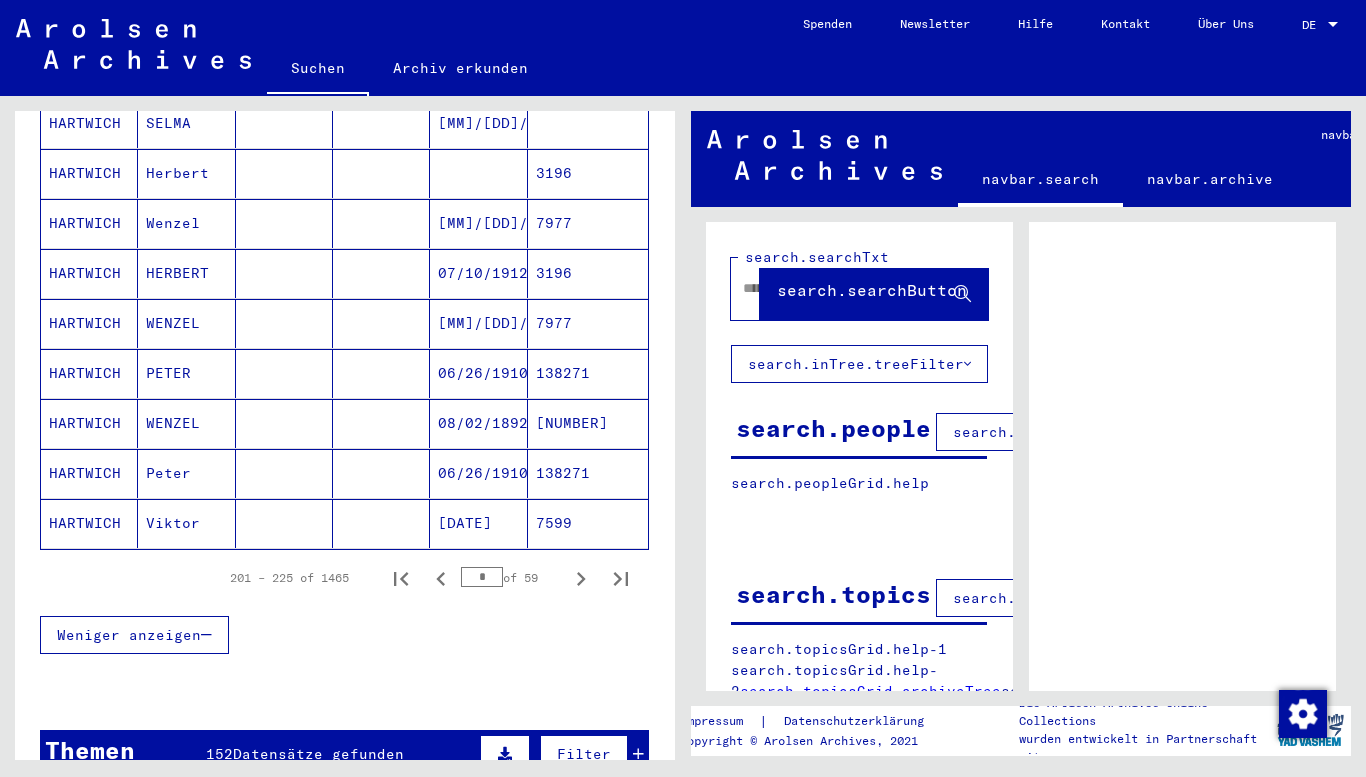scroll, scrollTop: 1166, scrollLeft: 0, axis: vertical 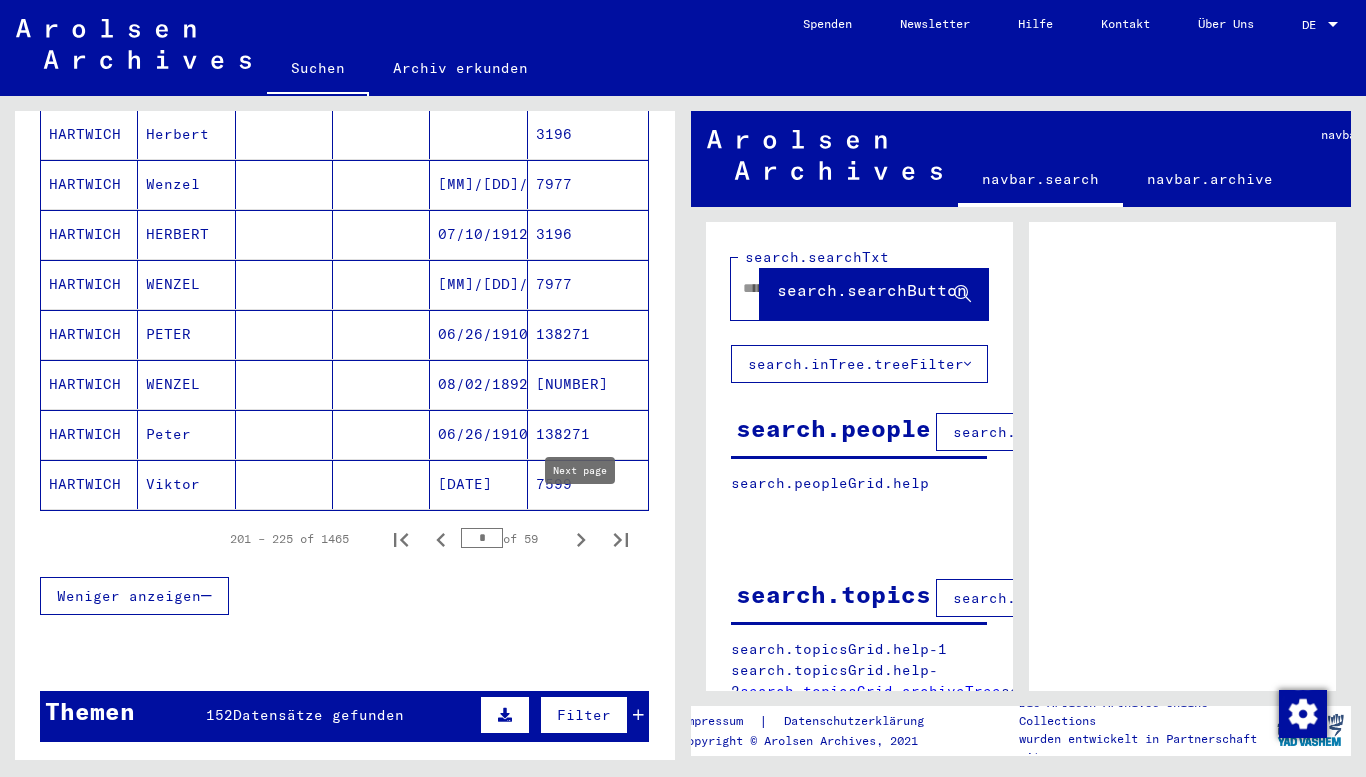click 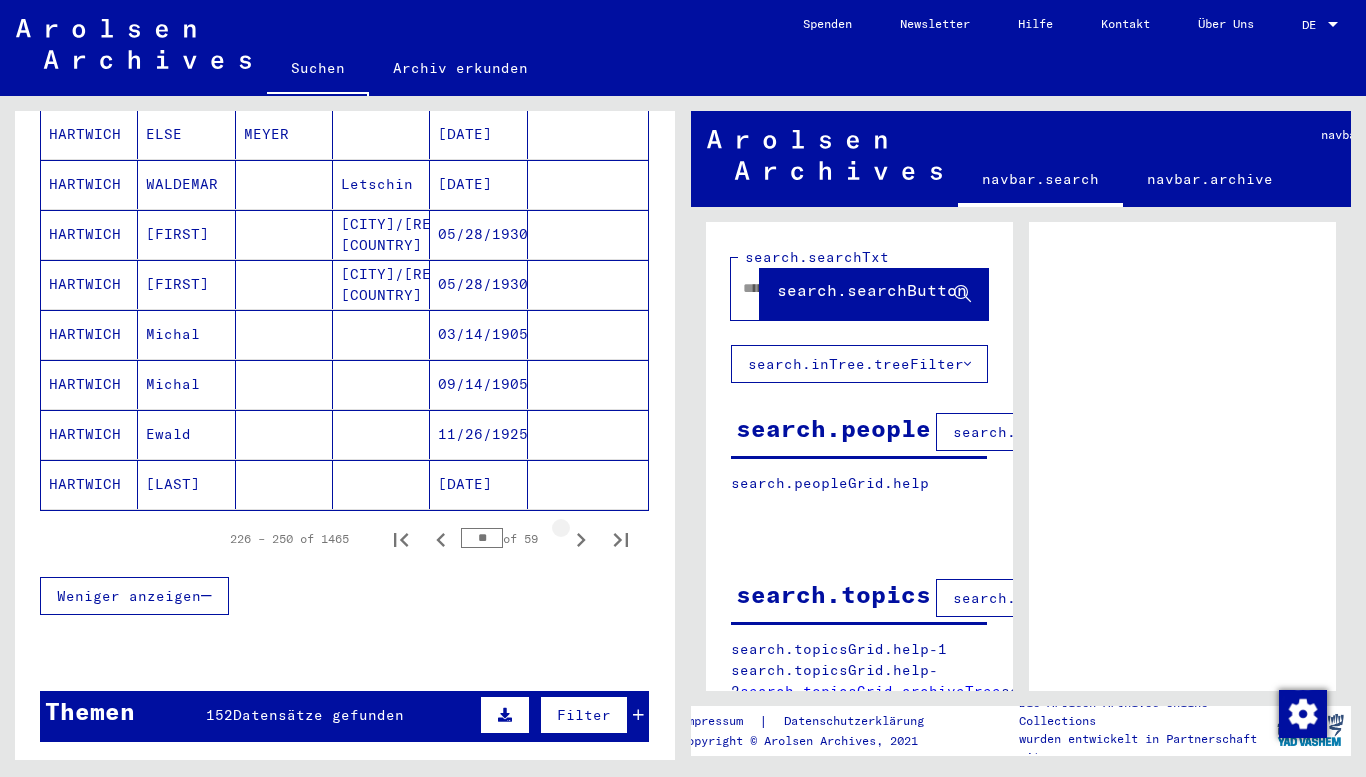 click 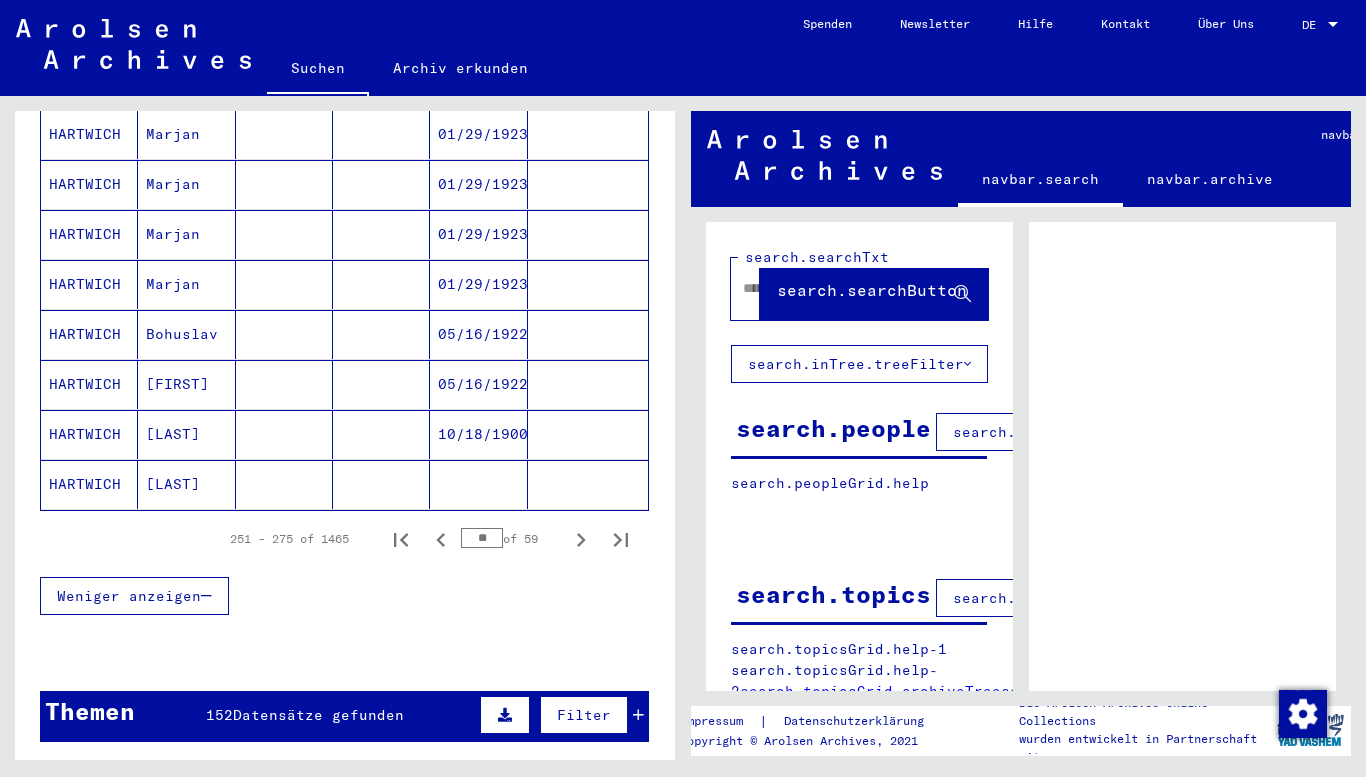 click 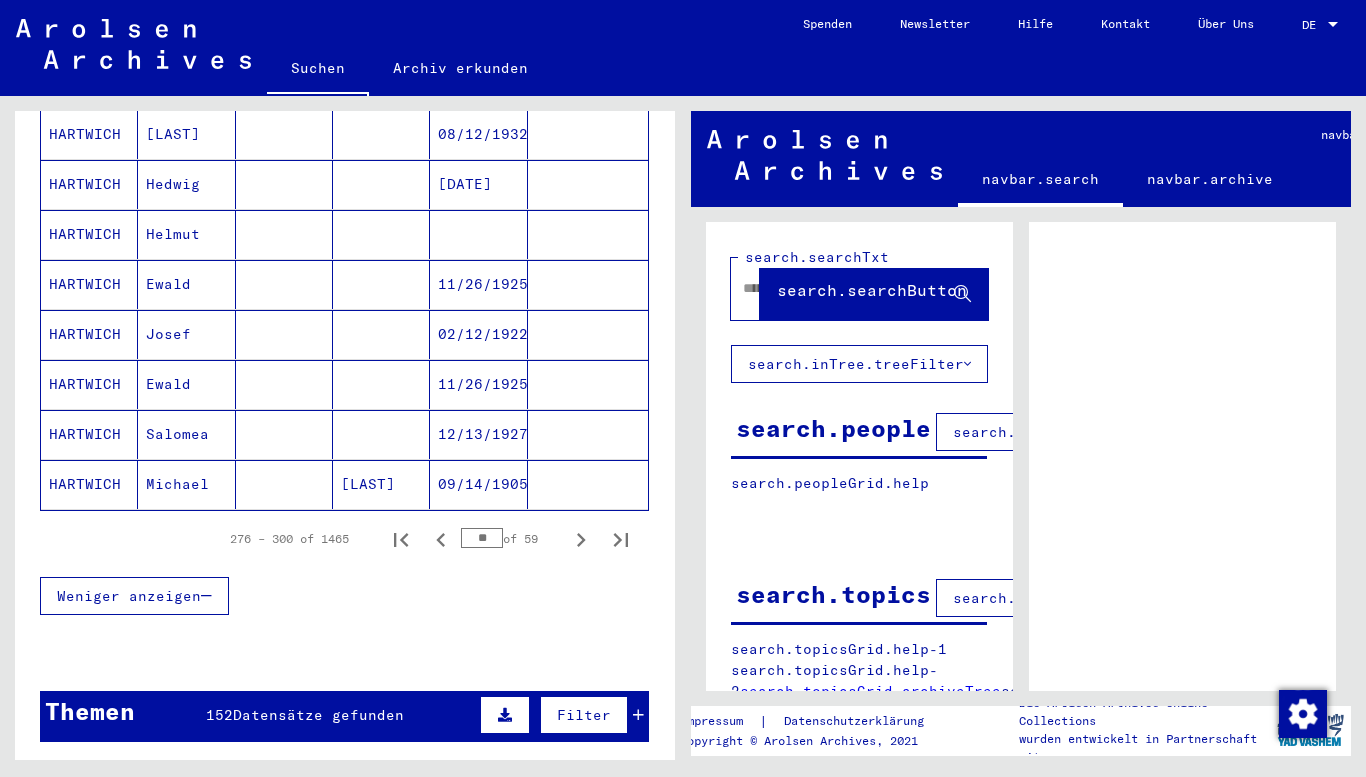 click 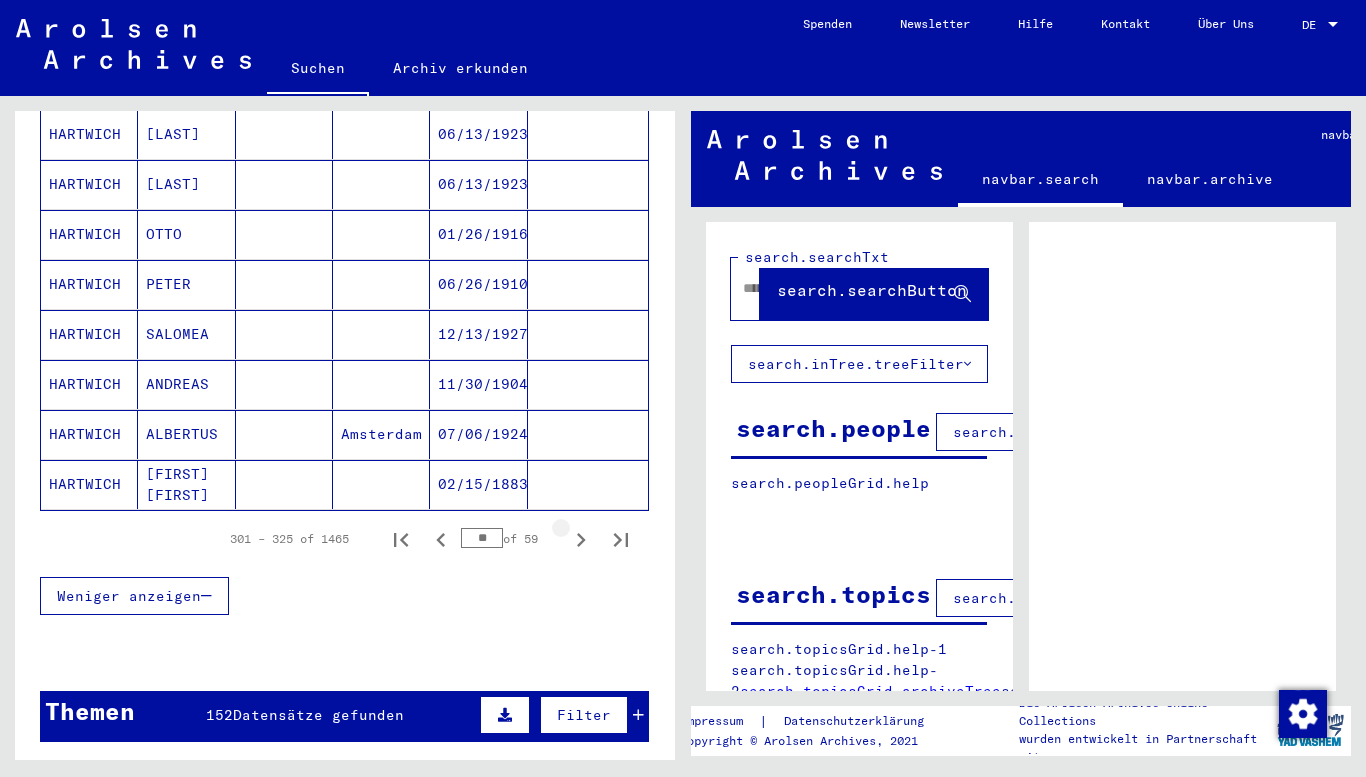 click 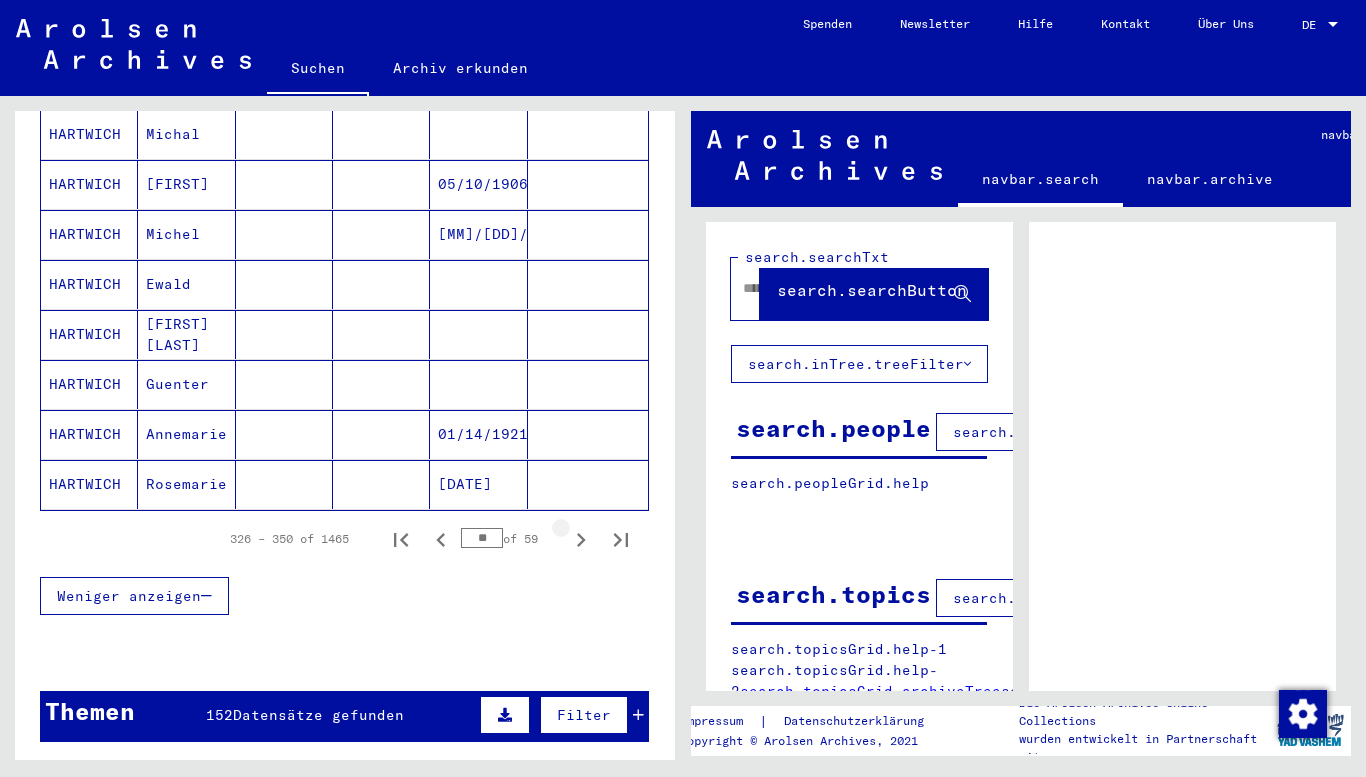 click 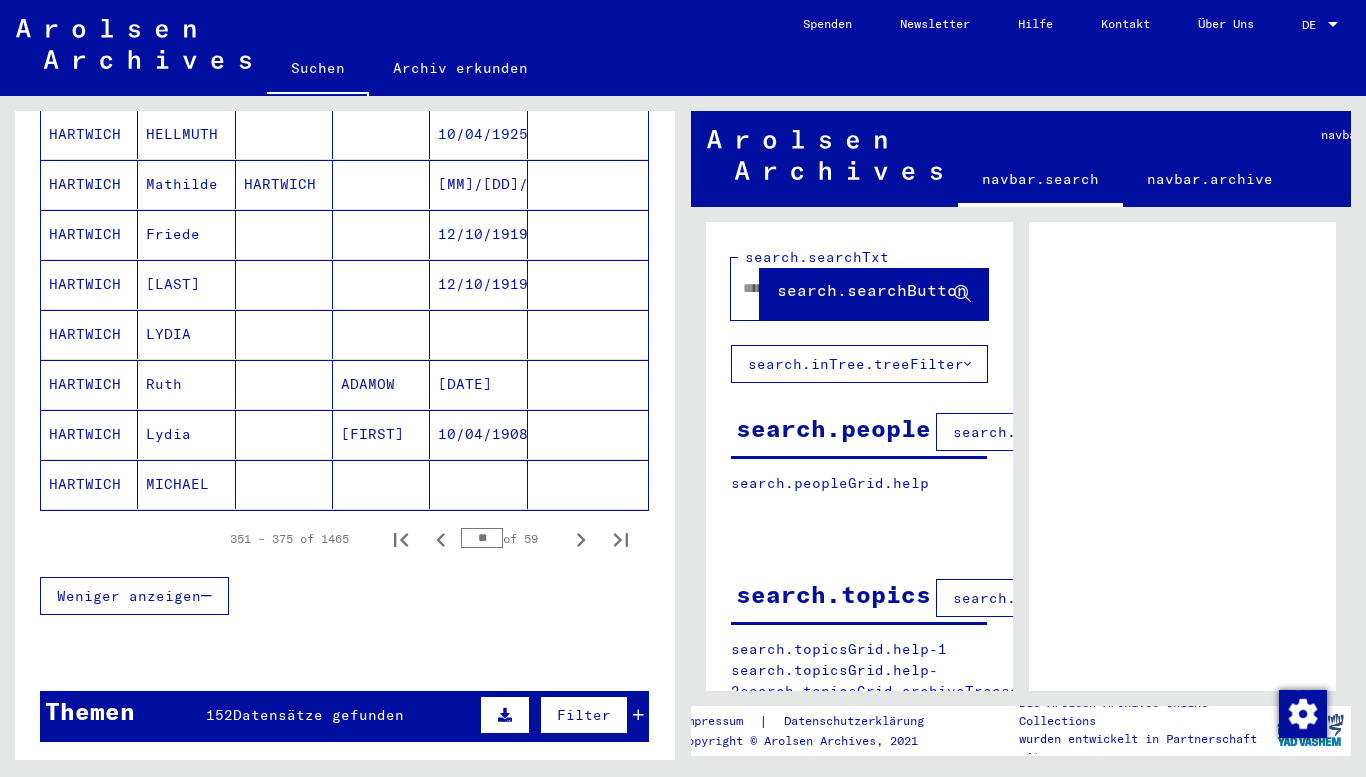 click 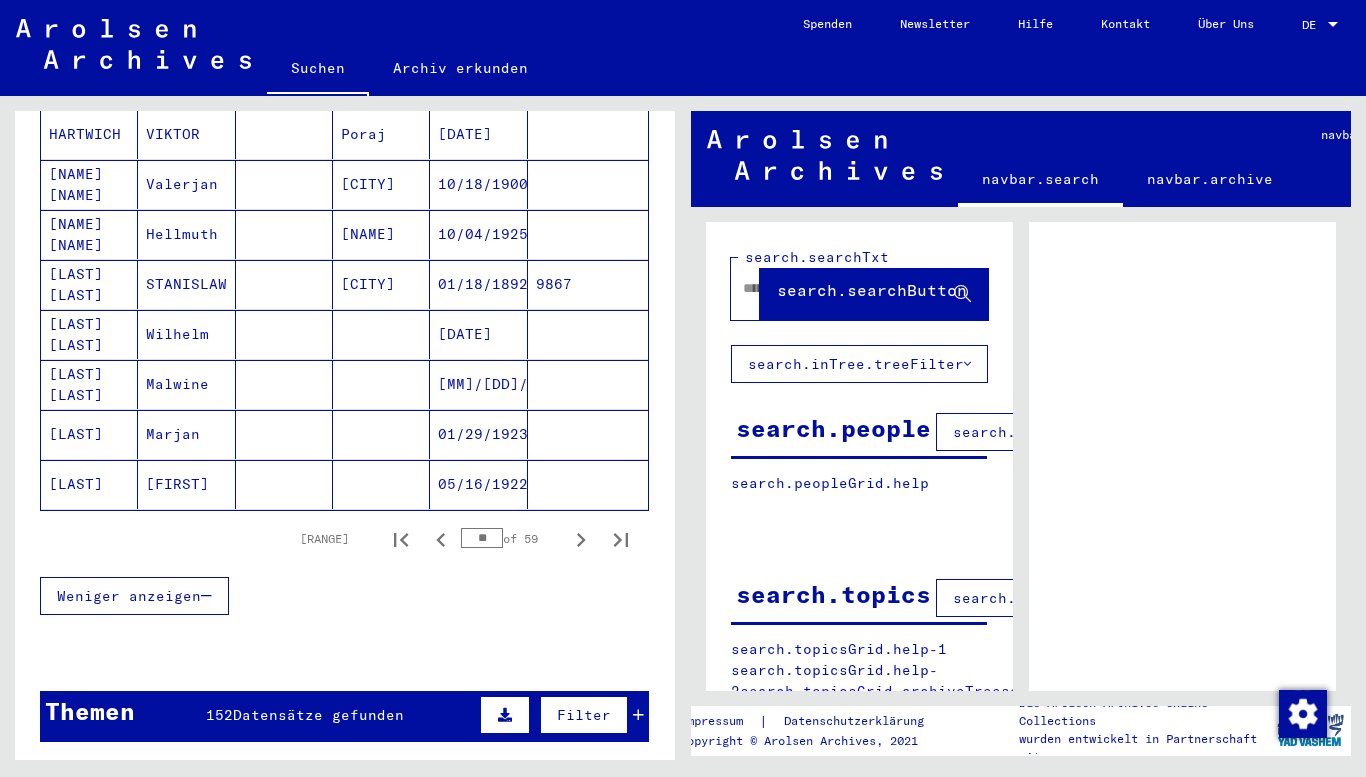click 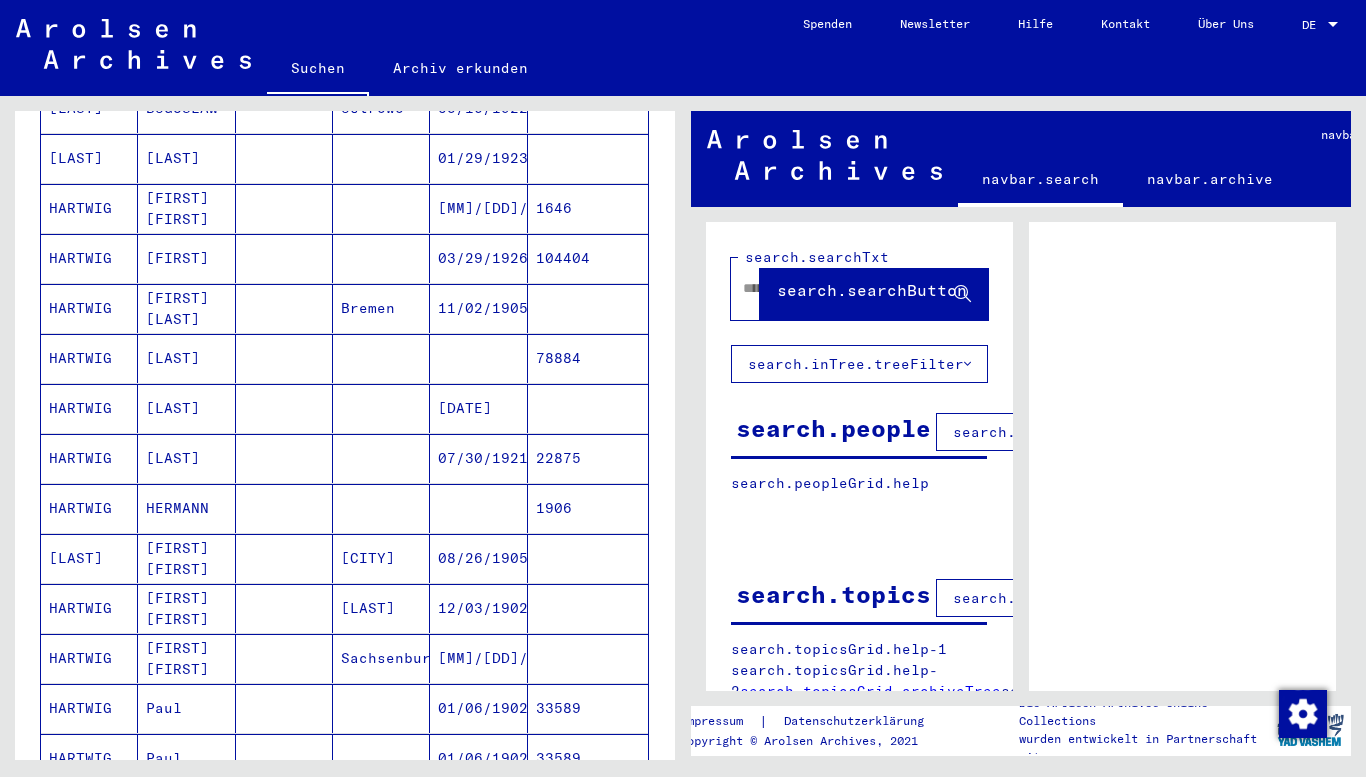 scroll, scrollTop: 430, scrollLeft: 0, axis: vertical 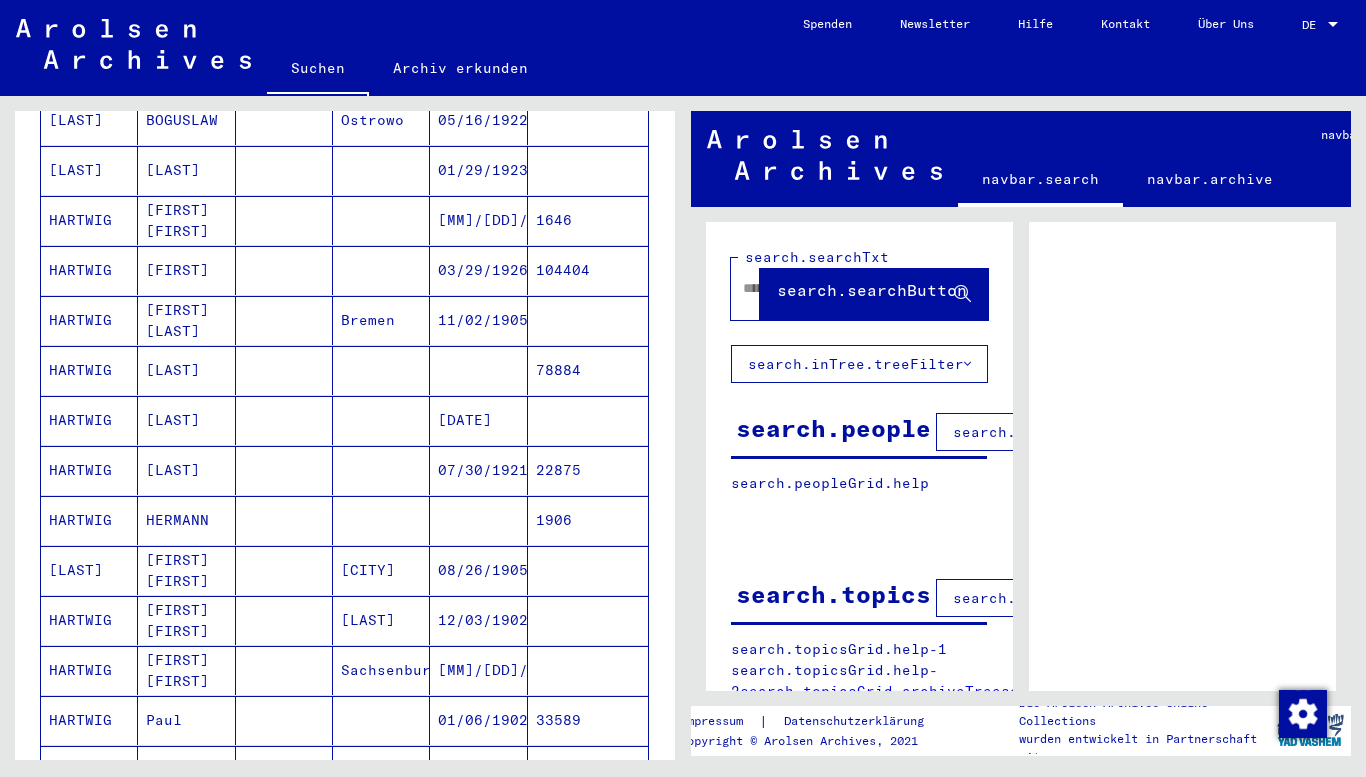 click on "HARTWIG" at bounding box center (89, 570) 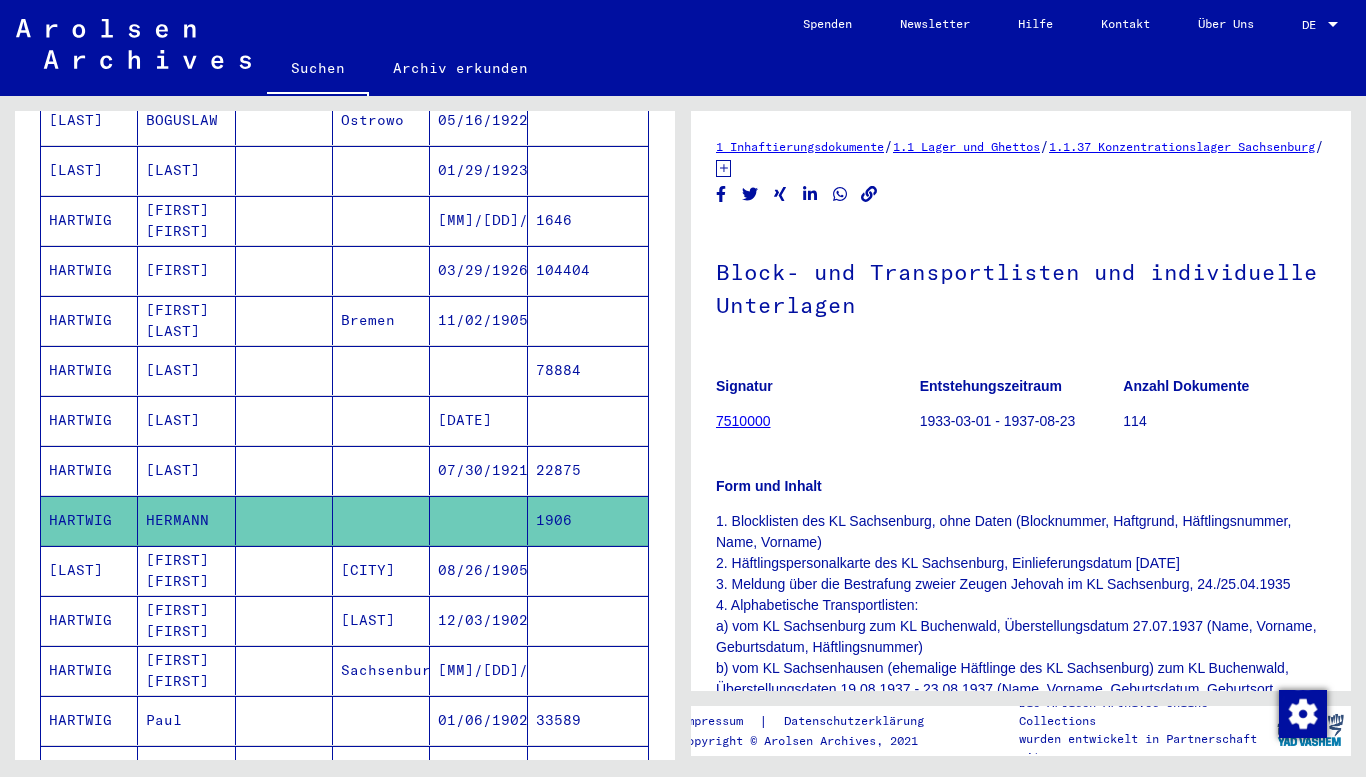 scroll, scrollTop: 0, scrollLeft: 0, axis: both 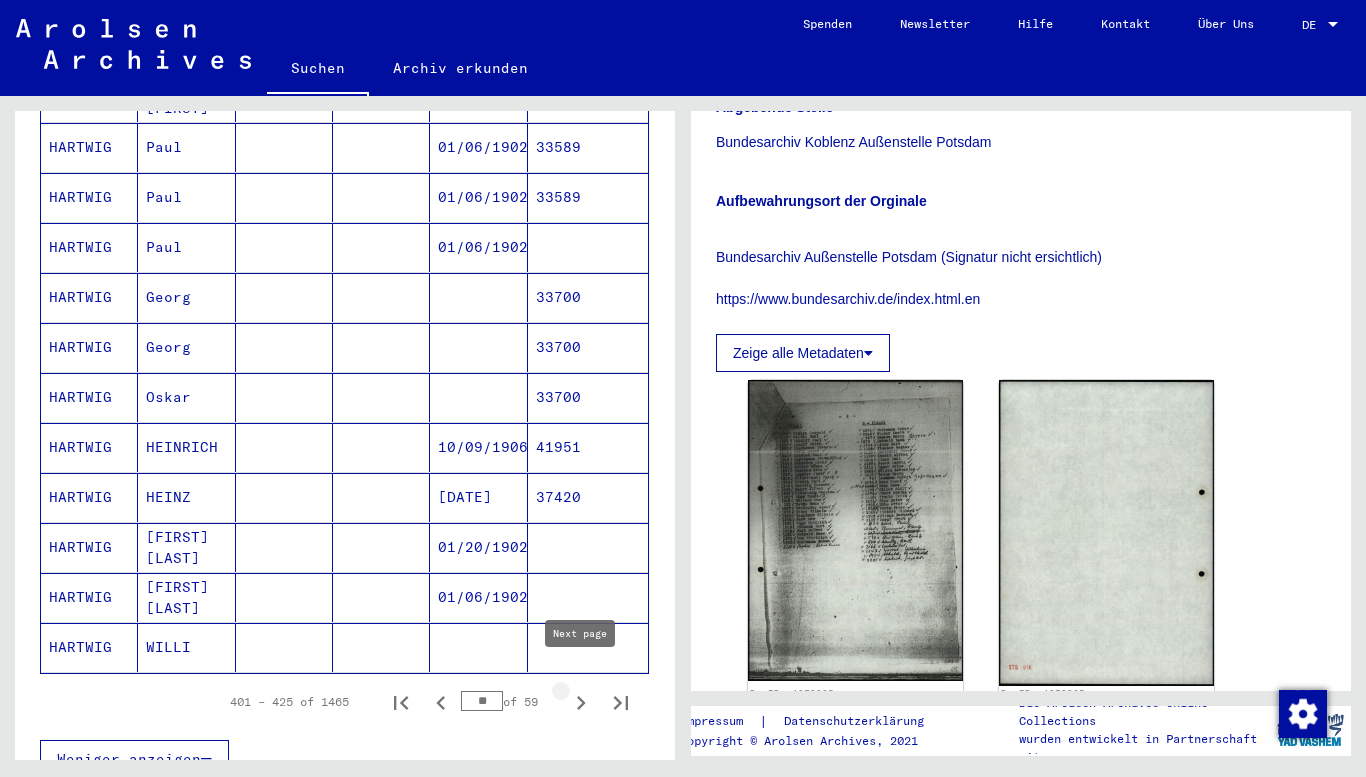 click 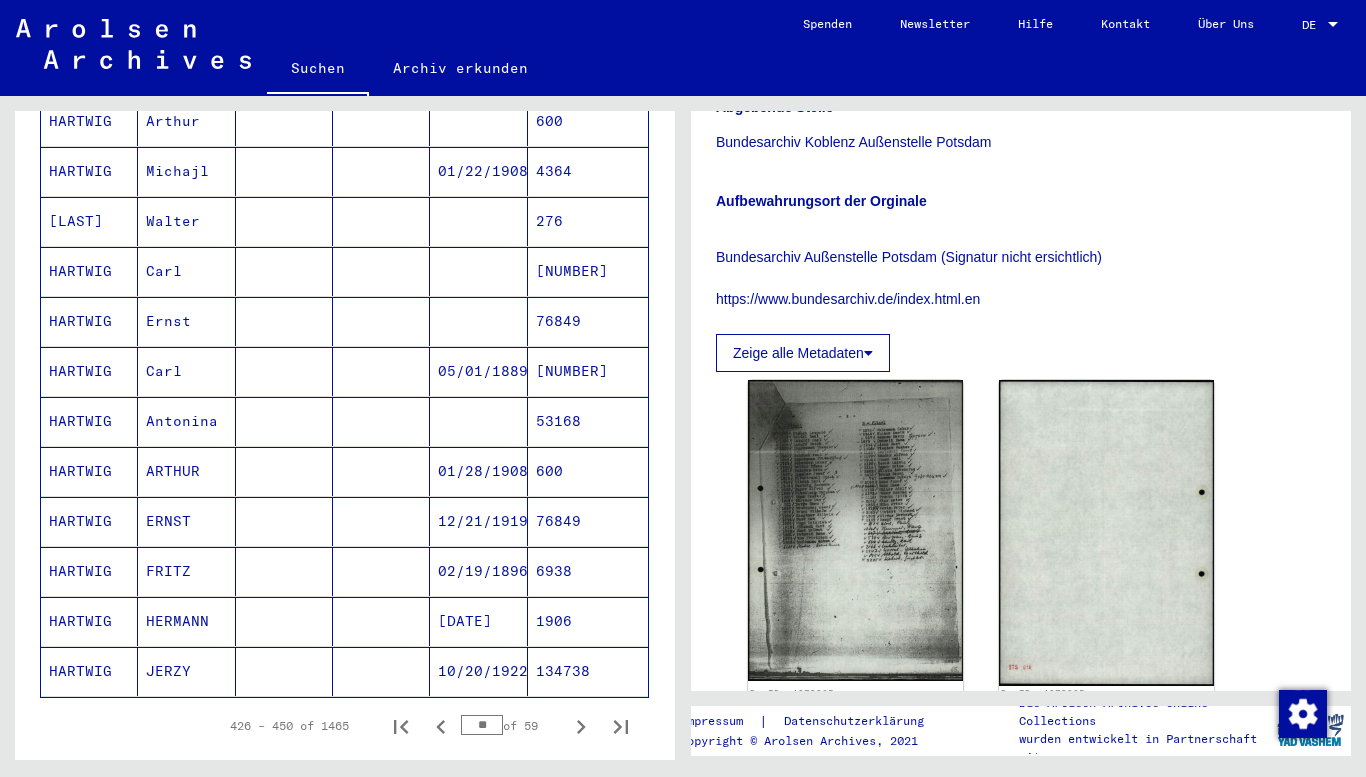 scroll, scrollTop: 1010, scrollLeft: 0, axis: vertical 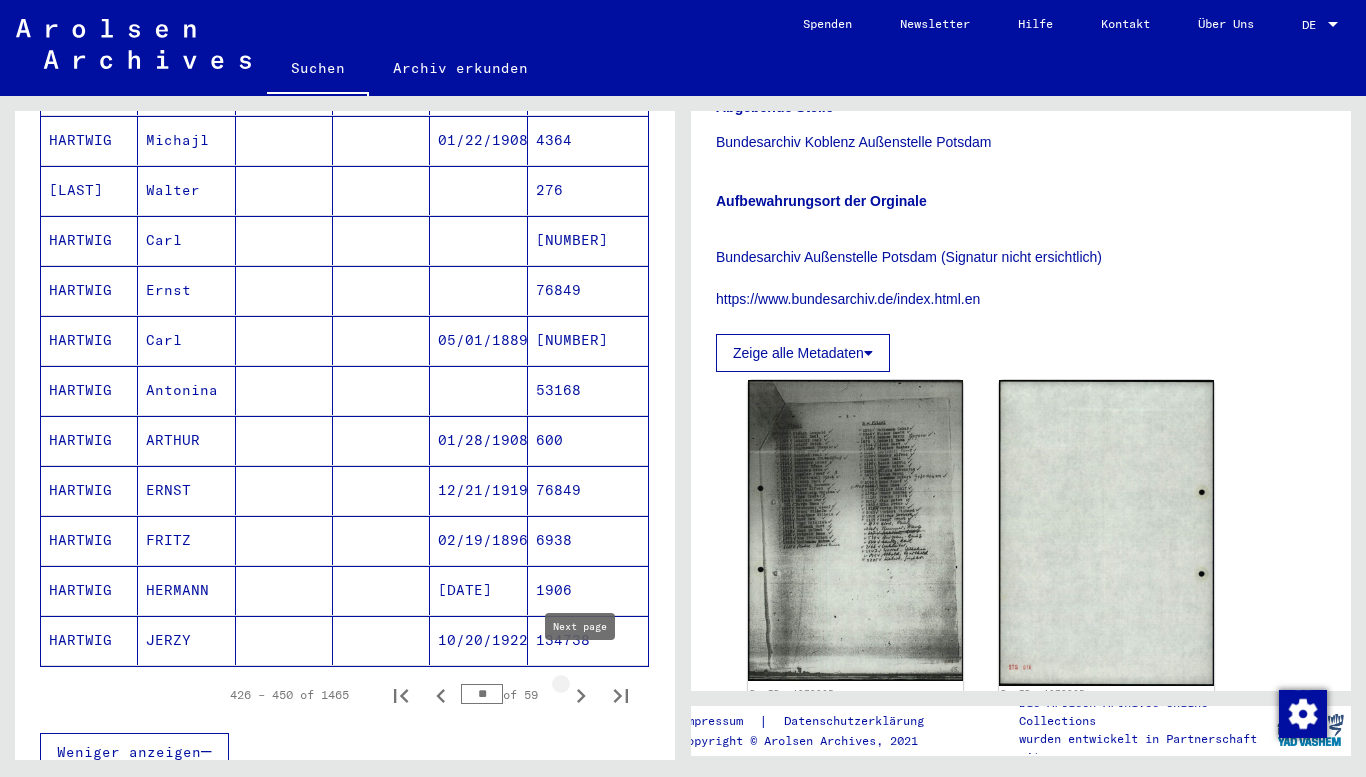 click 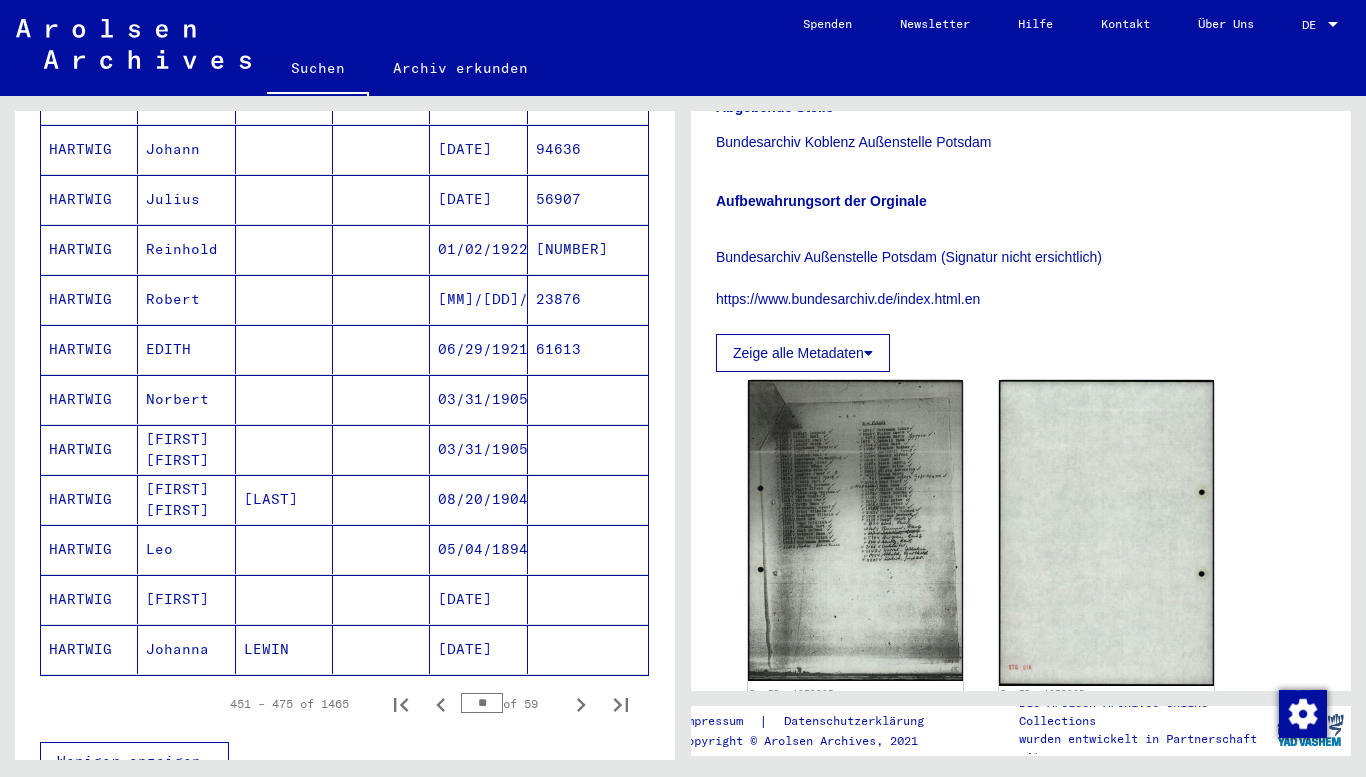 scroll, scrollTop: 1018, scrollLeft: 0, axis: vertical 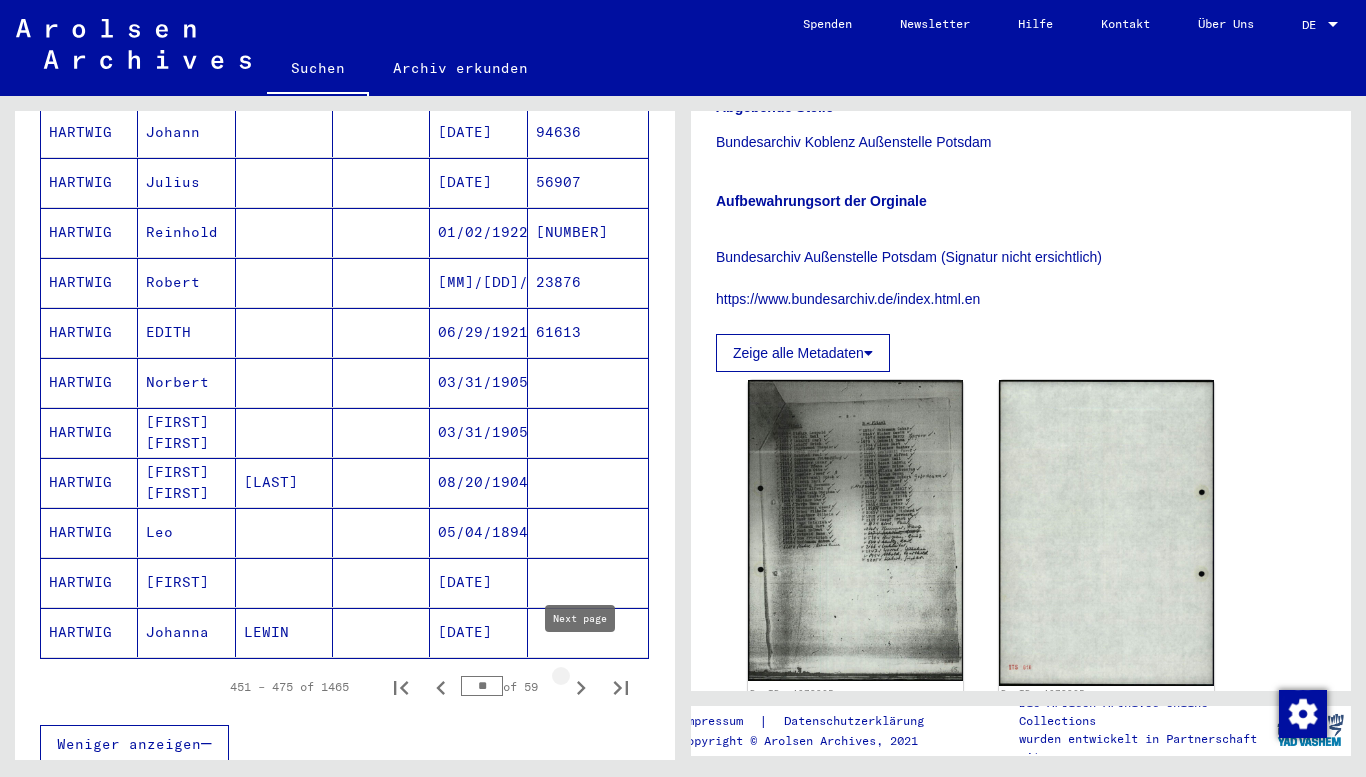 click 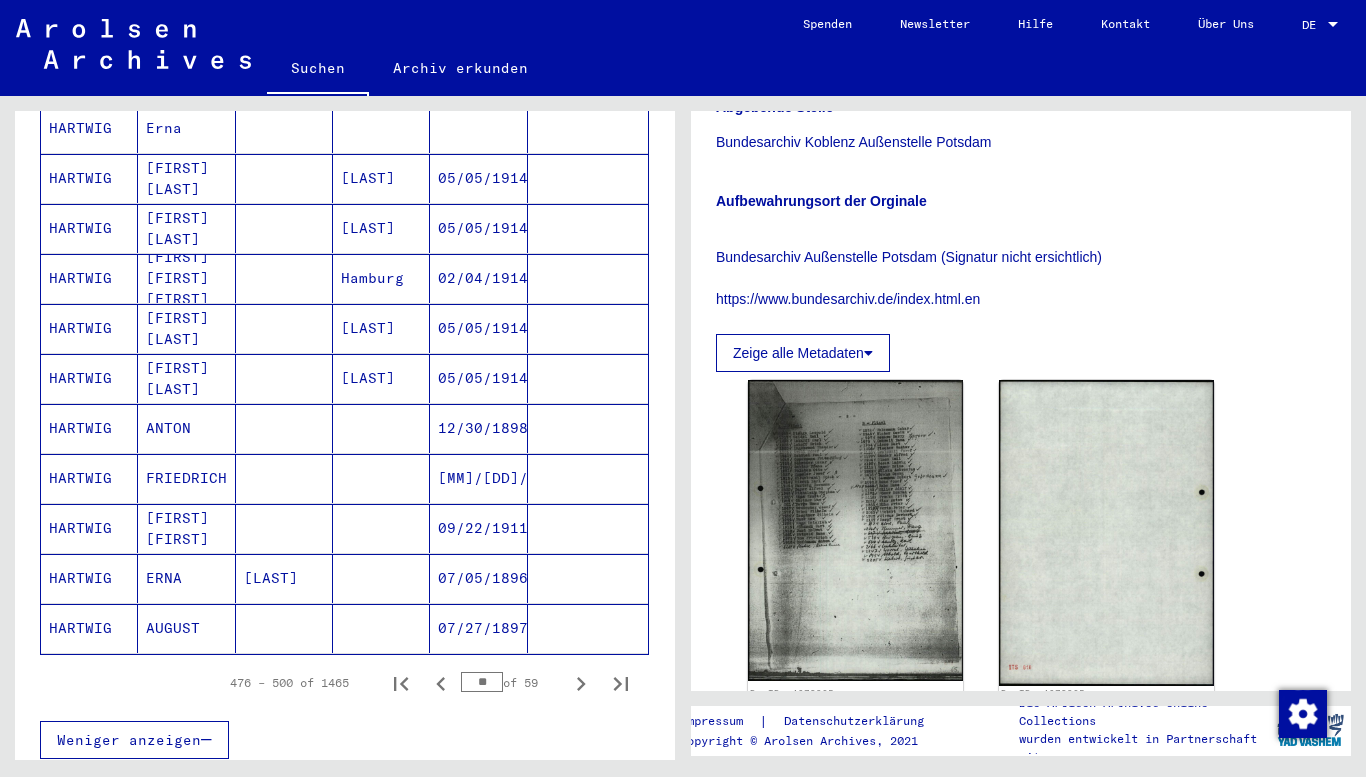 scroll, scrollTop: 1047, scrollLeft: 0, axis: vertical 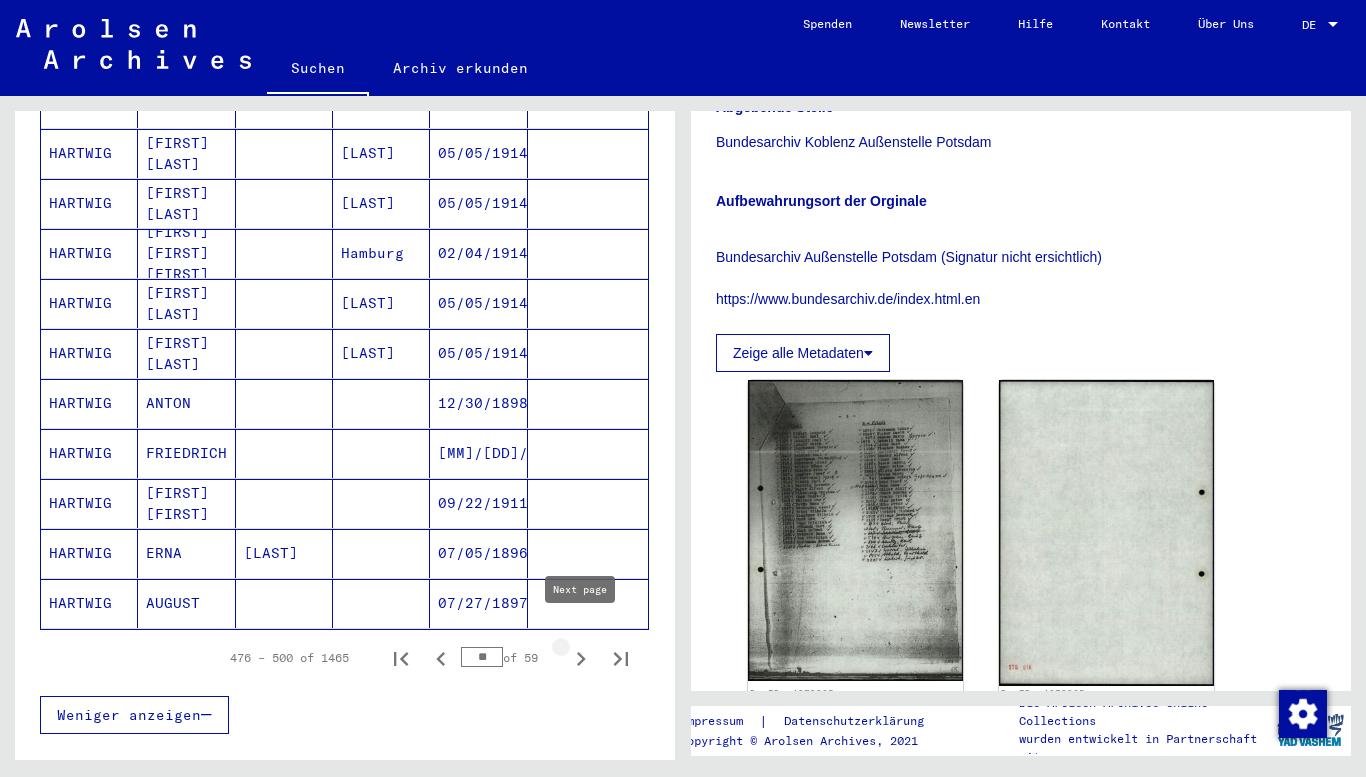 click 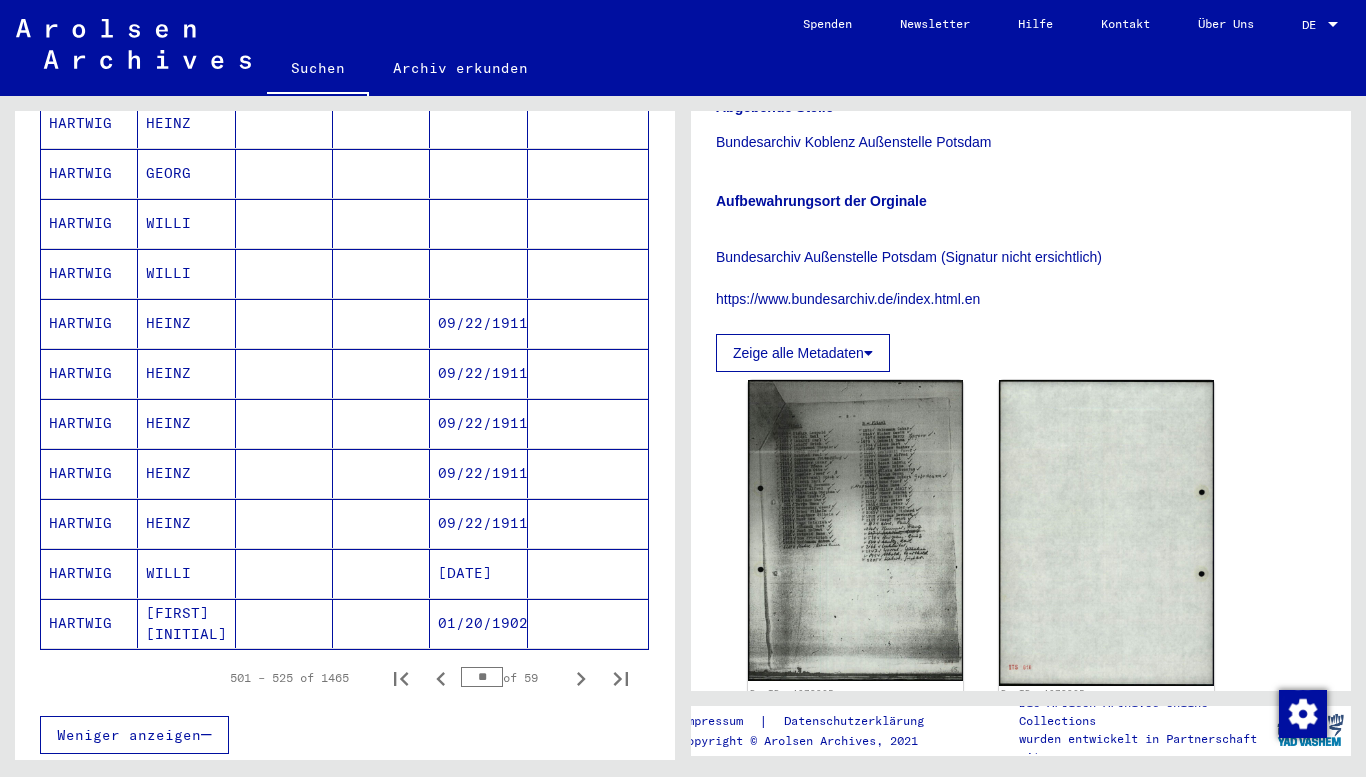 scroll, scrollTop: 1116, scrollLeft: 0, axis: vertical 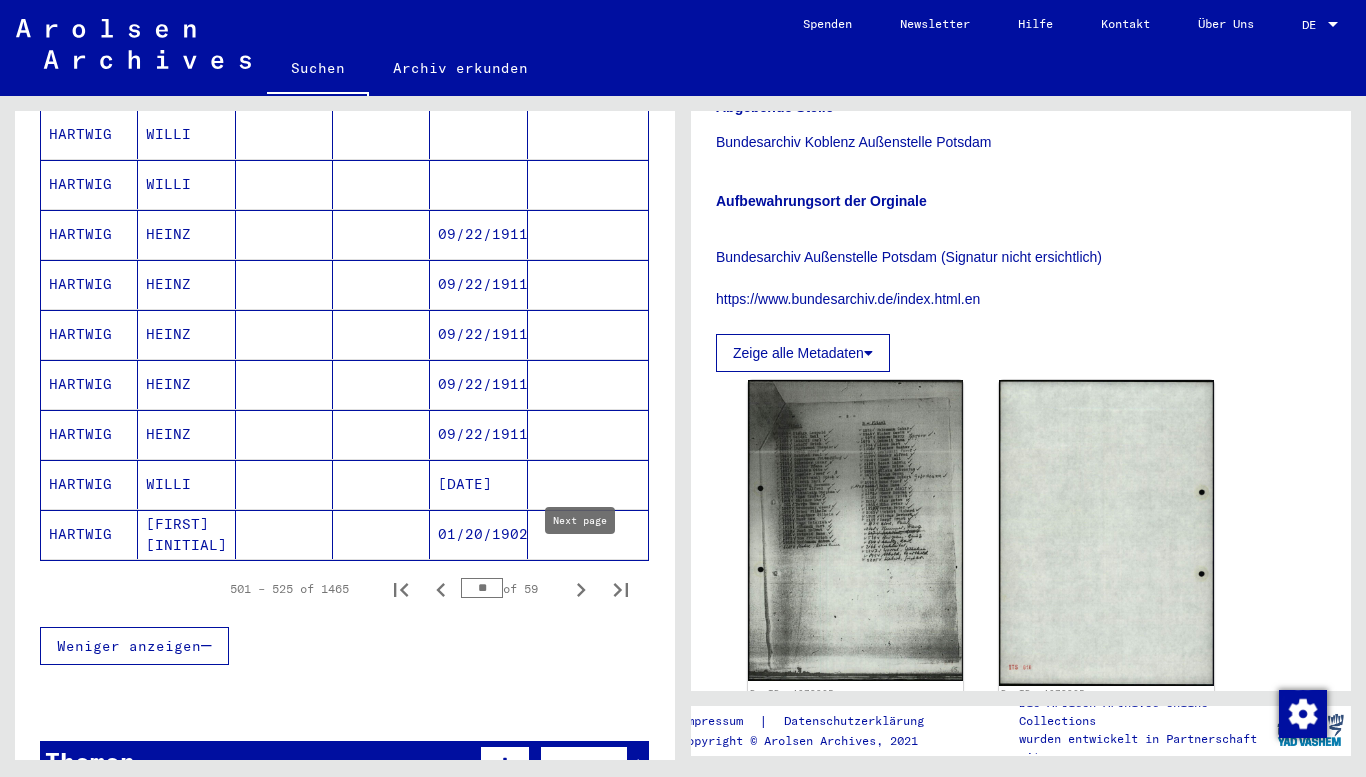 click 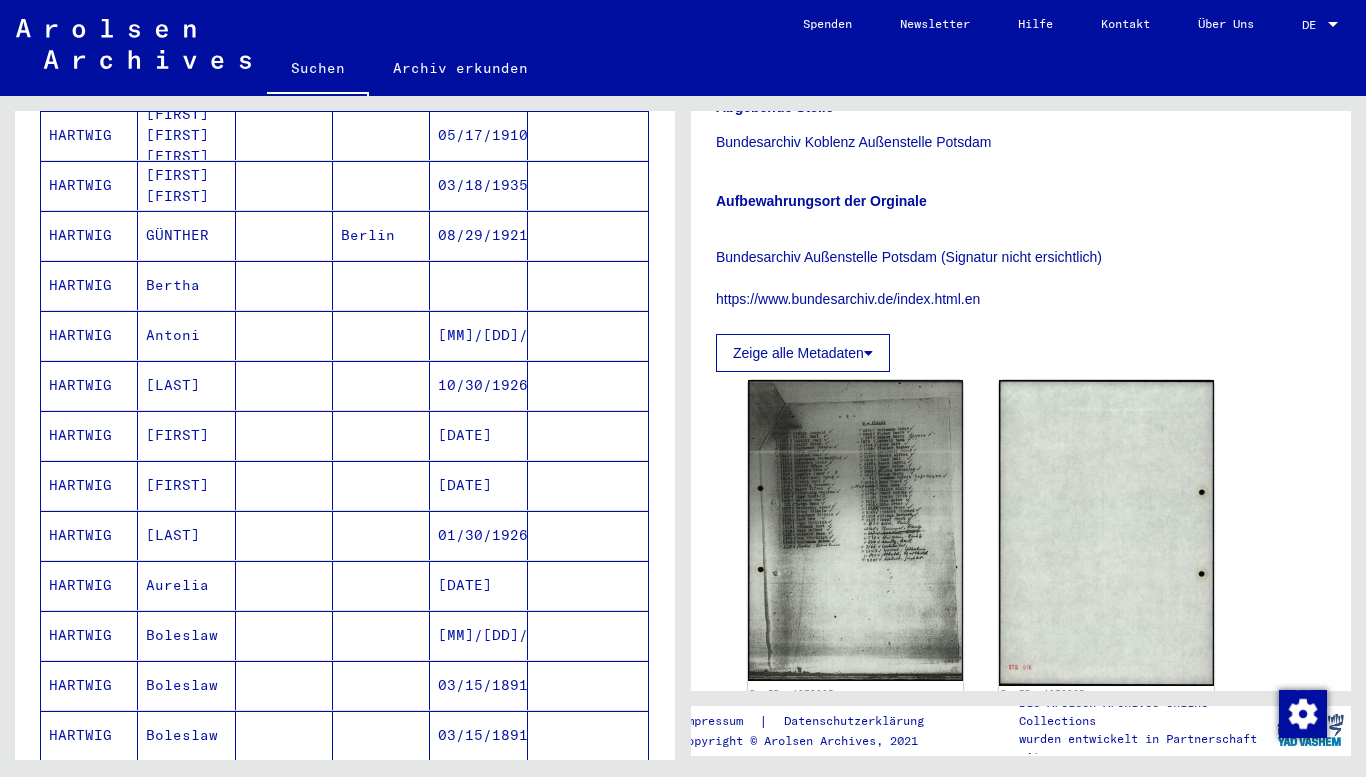 scroll, scrollTop: 1387, scrollLeft: 0, axis: vertical 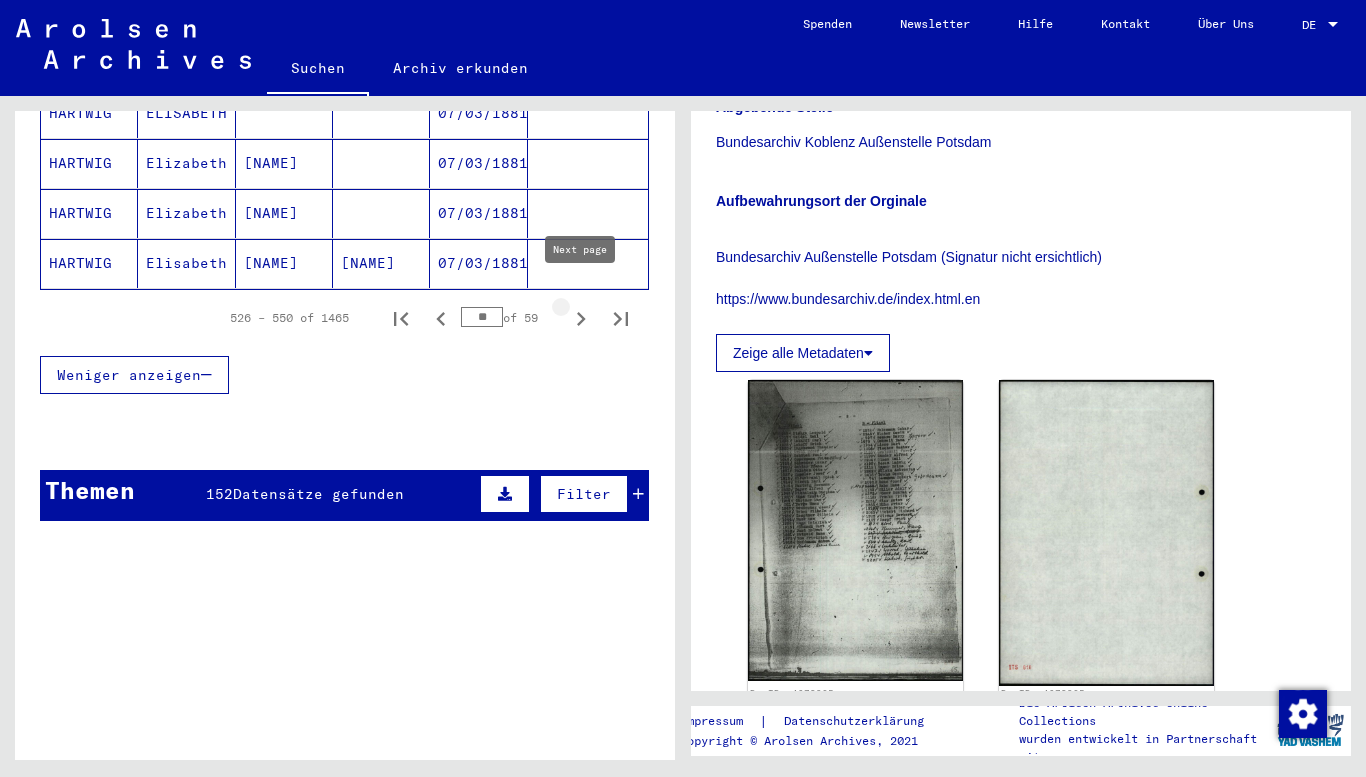 click 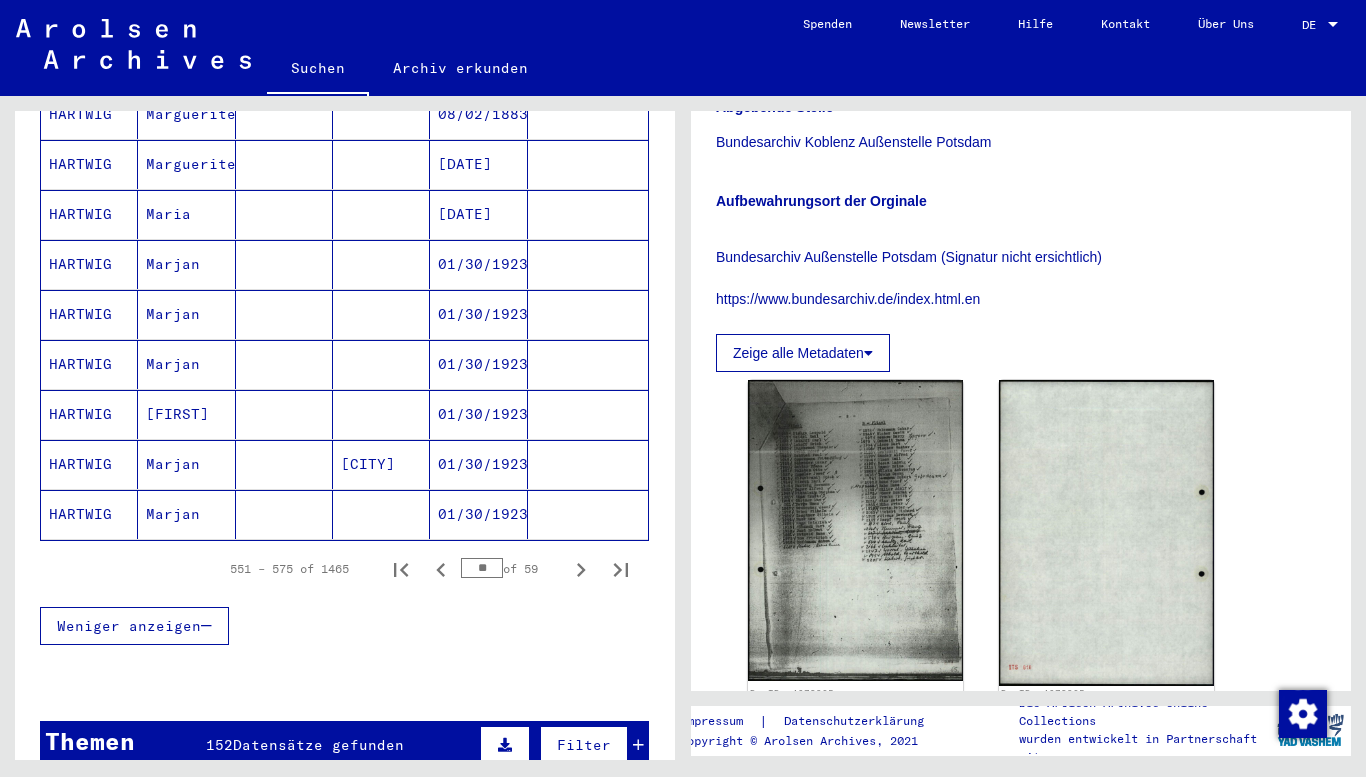 scroll, scrollTop: 1138, scrollLeft: 0, axis: vertical 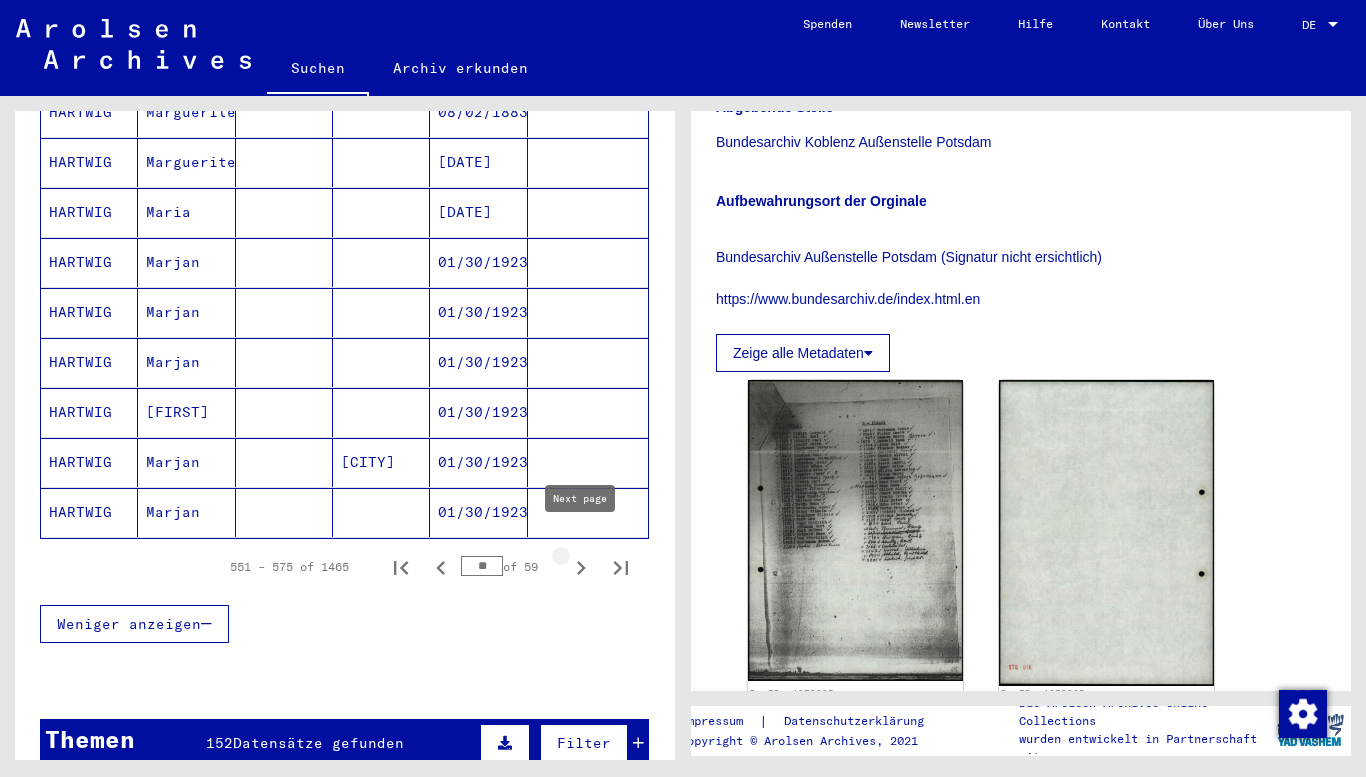 click 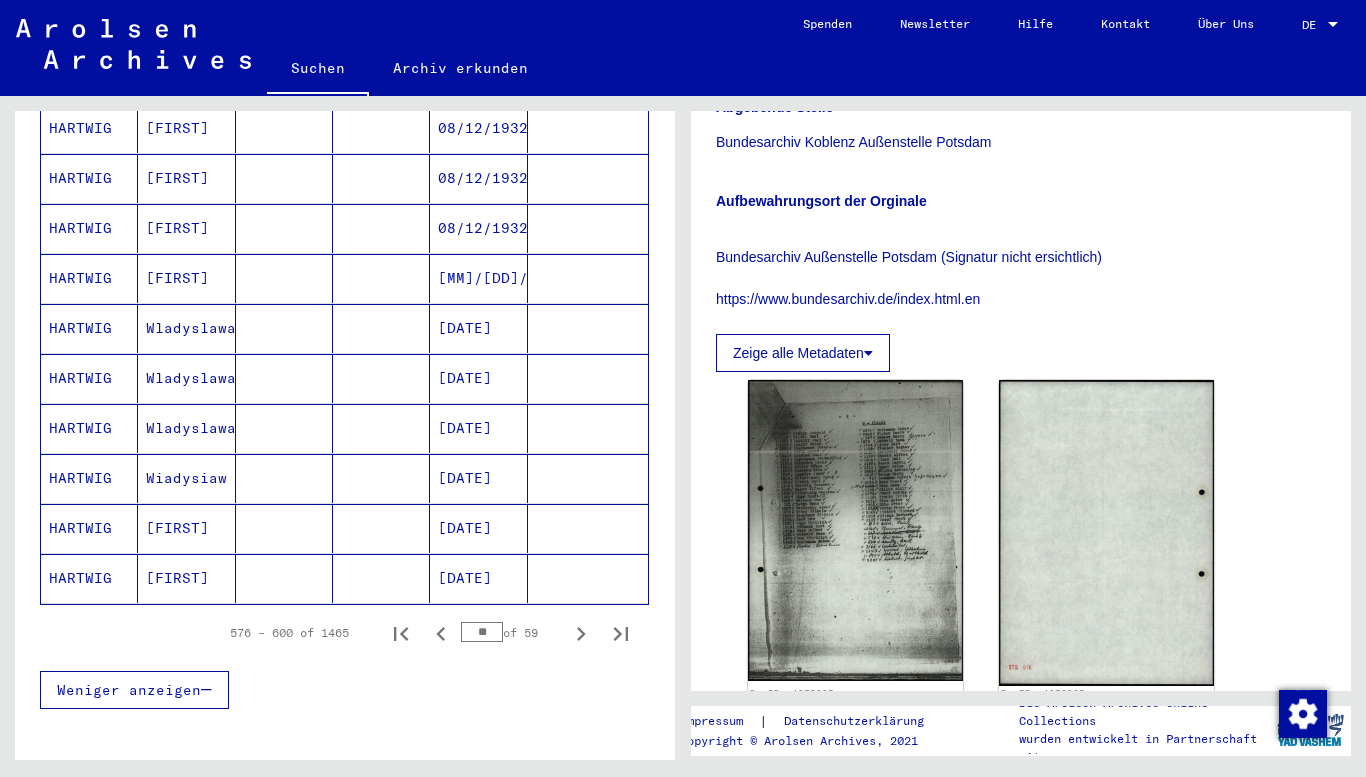 scroll, scrollTop: 1091, scrollLeft: 0, axis: vertical 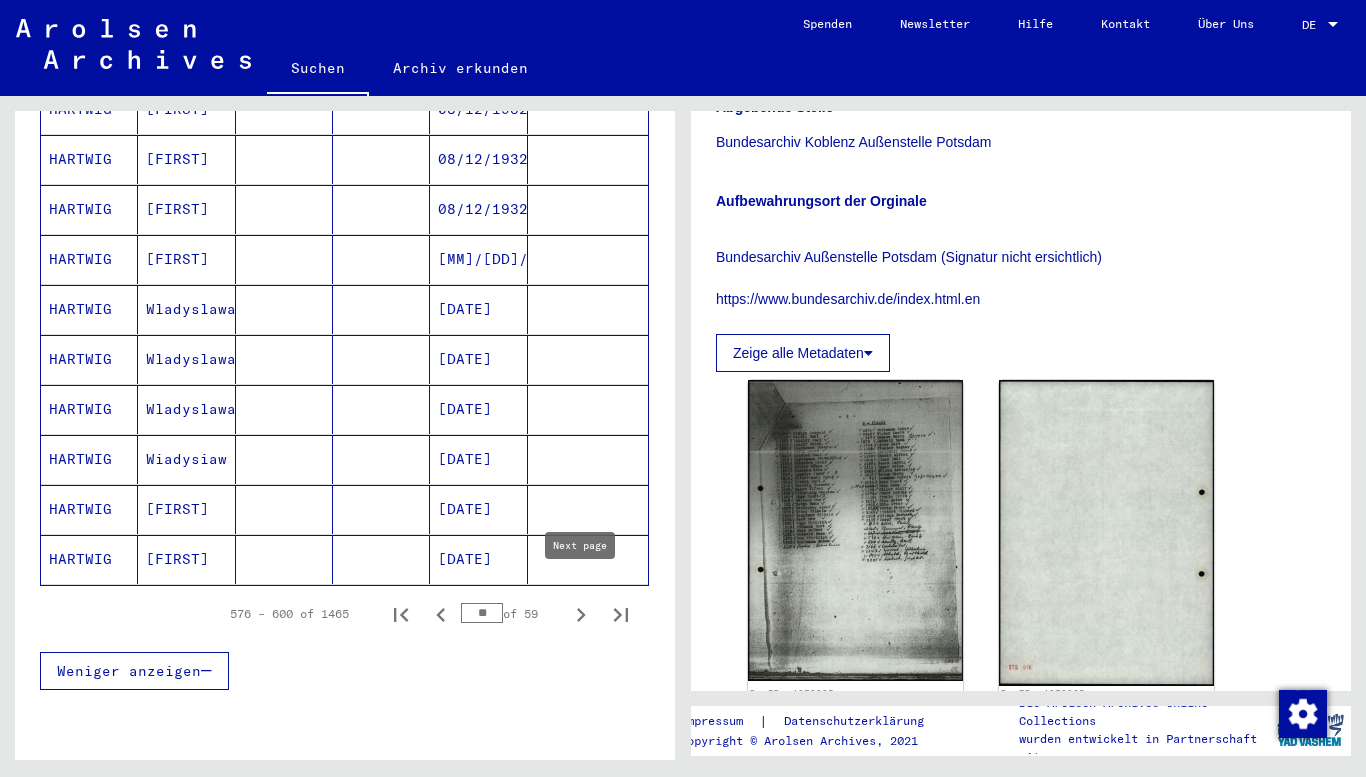 click 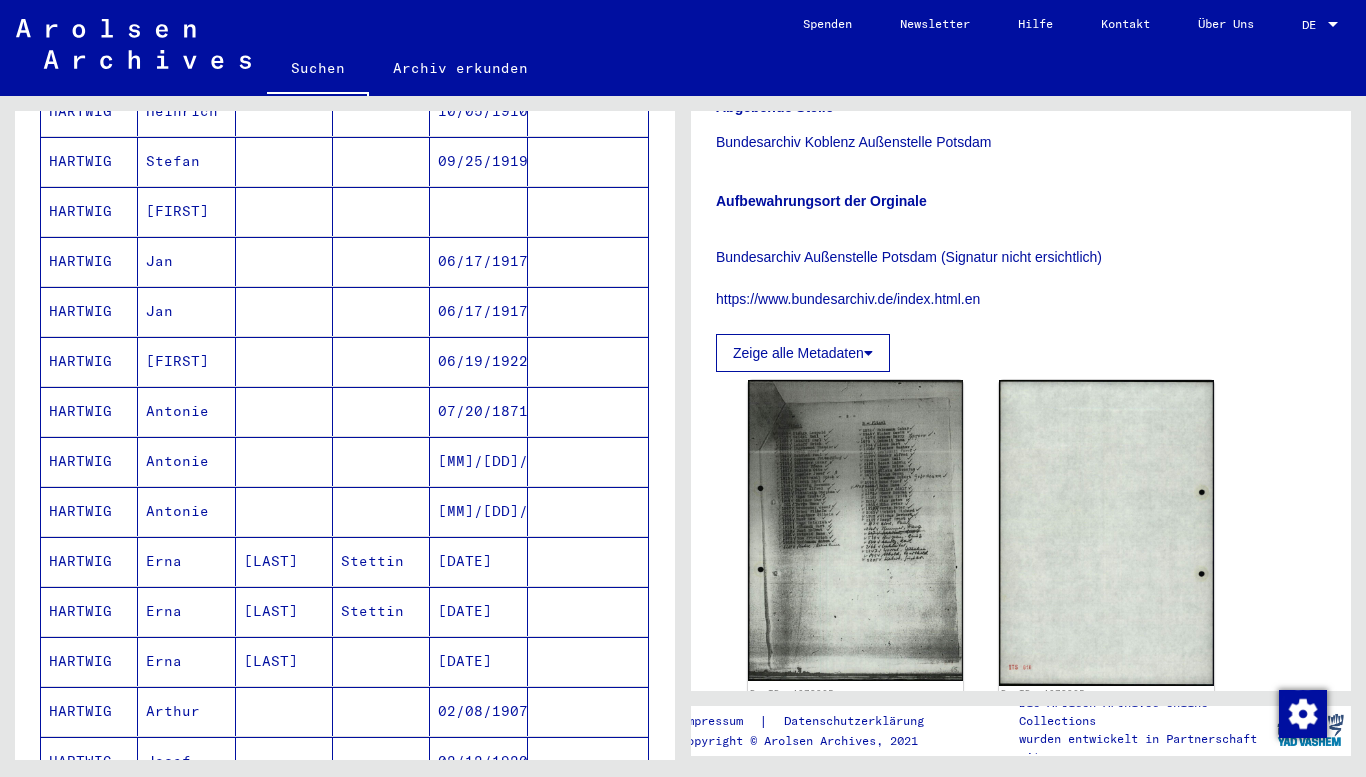 scroll, scrollTop: 827, scrollLeft: 0, axis: vertical 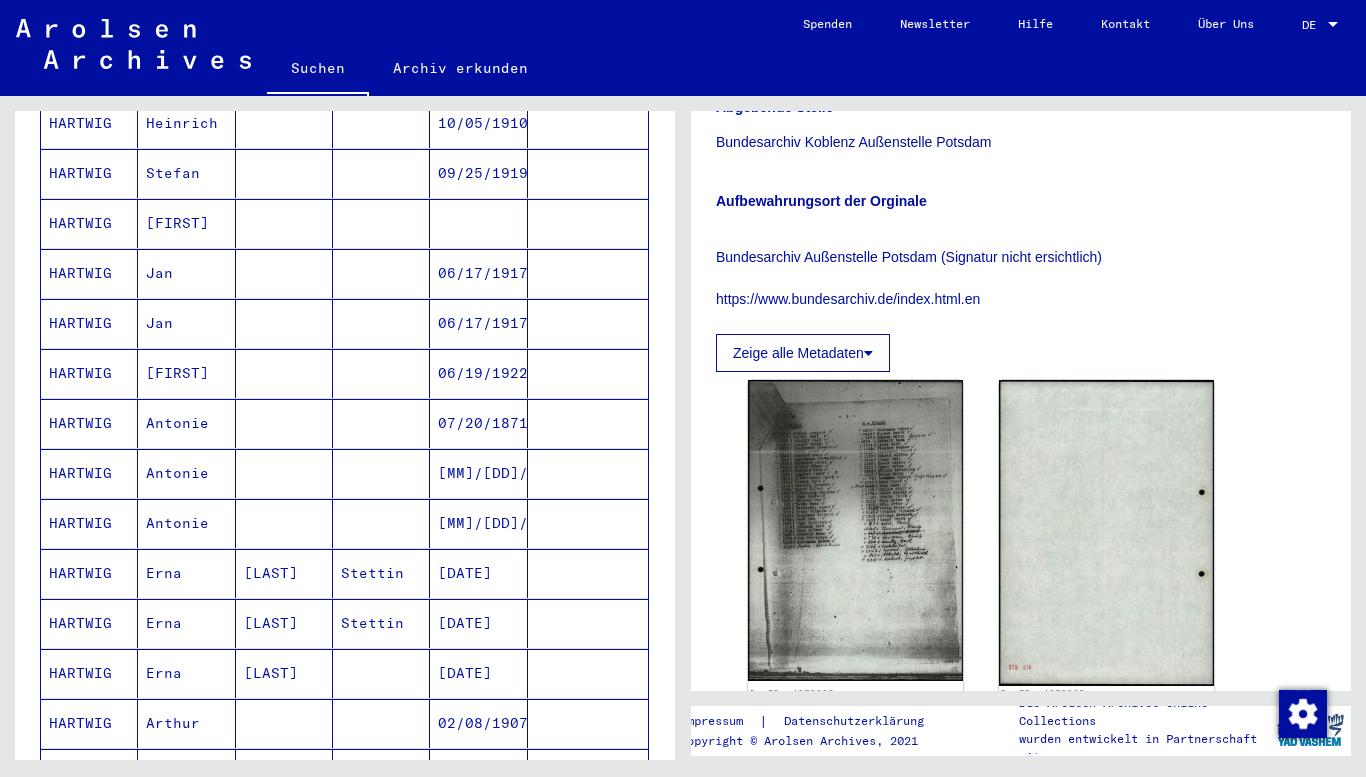 click on "HARTWIG" at bounding box center [89, 323] 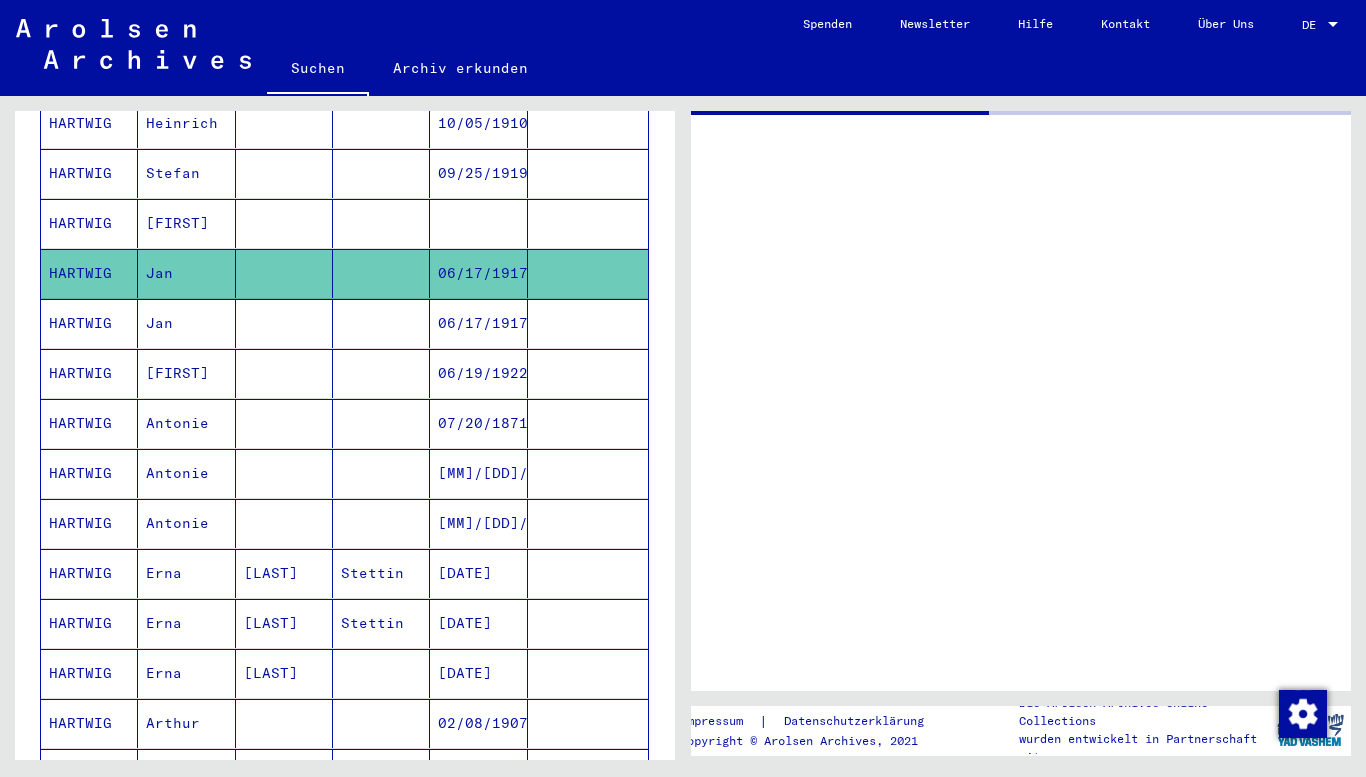scroll, scrollTop: 0, scrollLeft: 0, axis: both 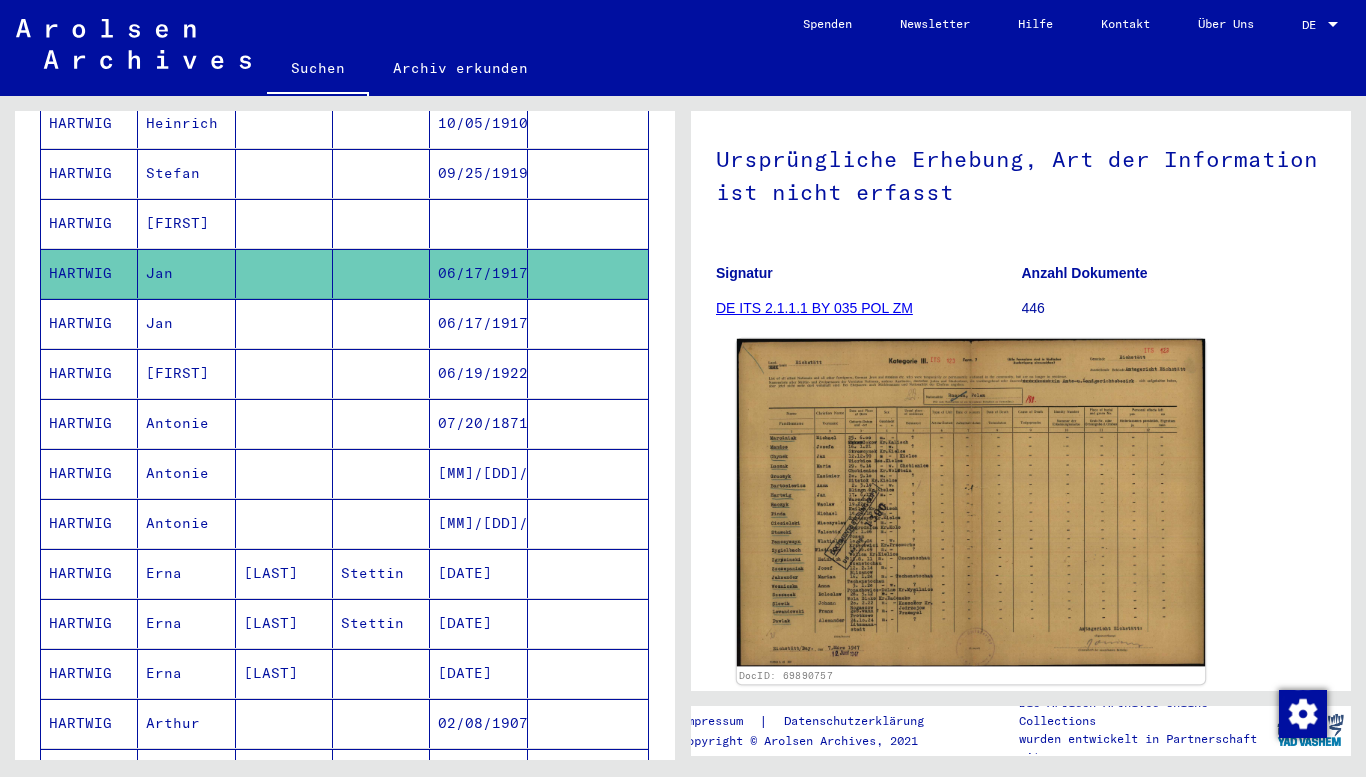 click 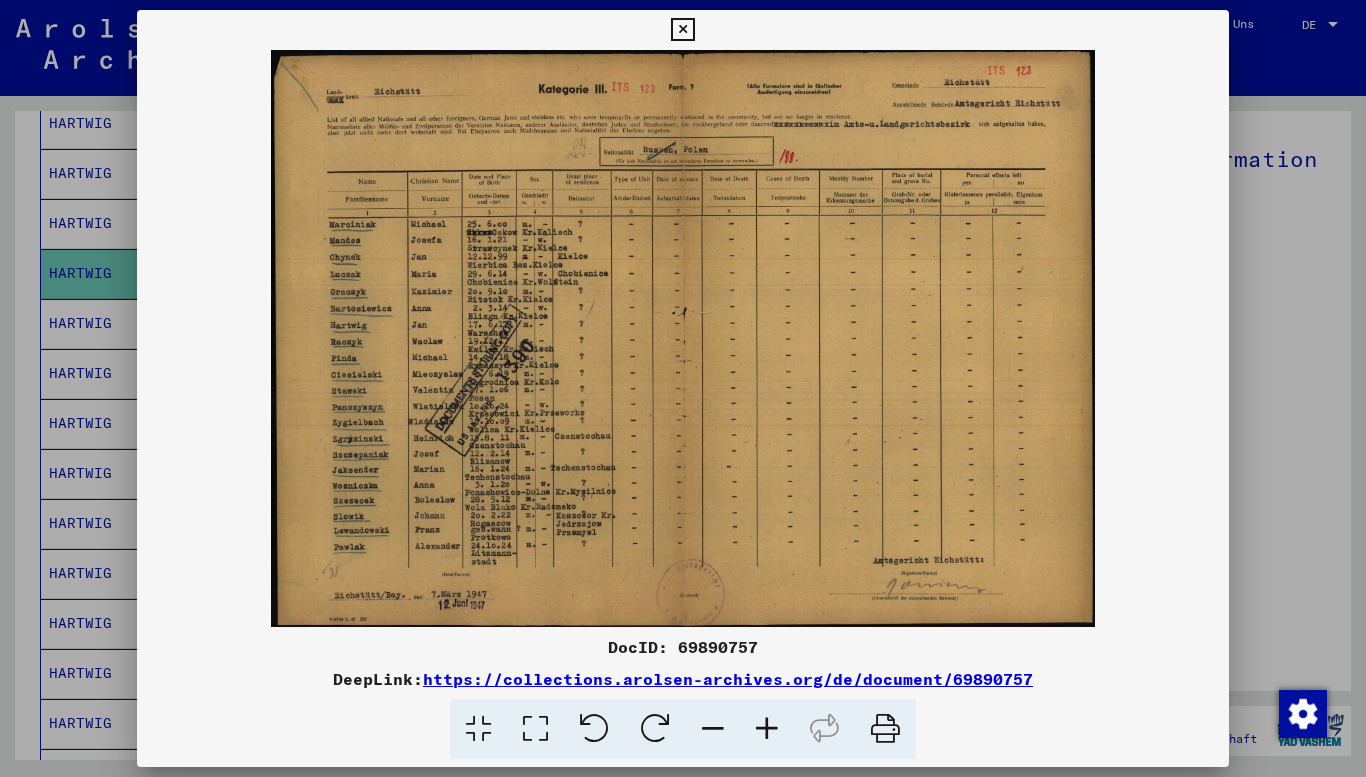 click at bounding box center (682, 30) 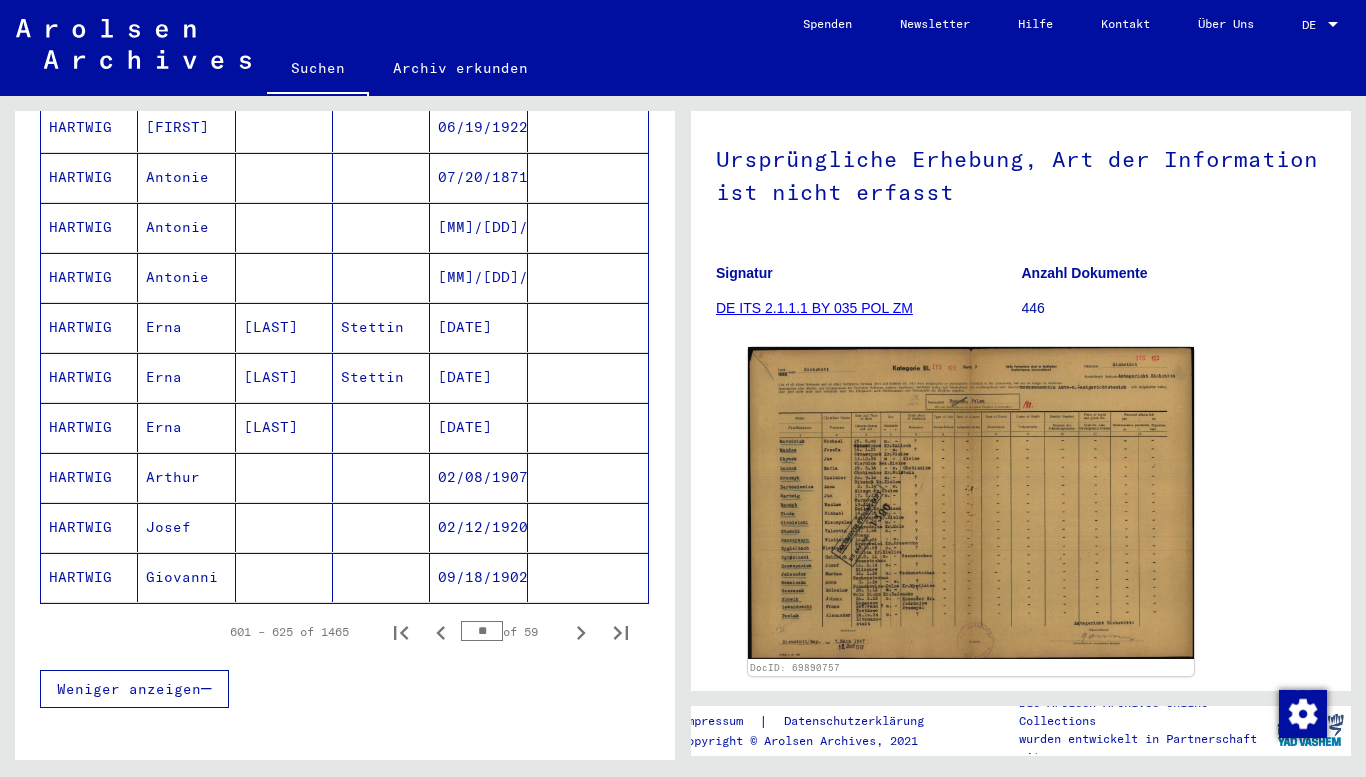 scroll, scrollTop: 1092, scrollLeft: 0, axis: vertical 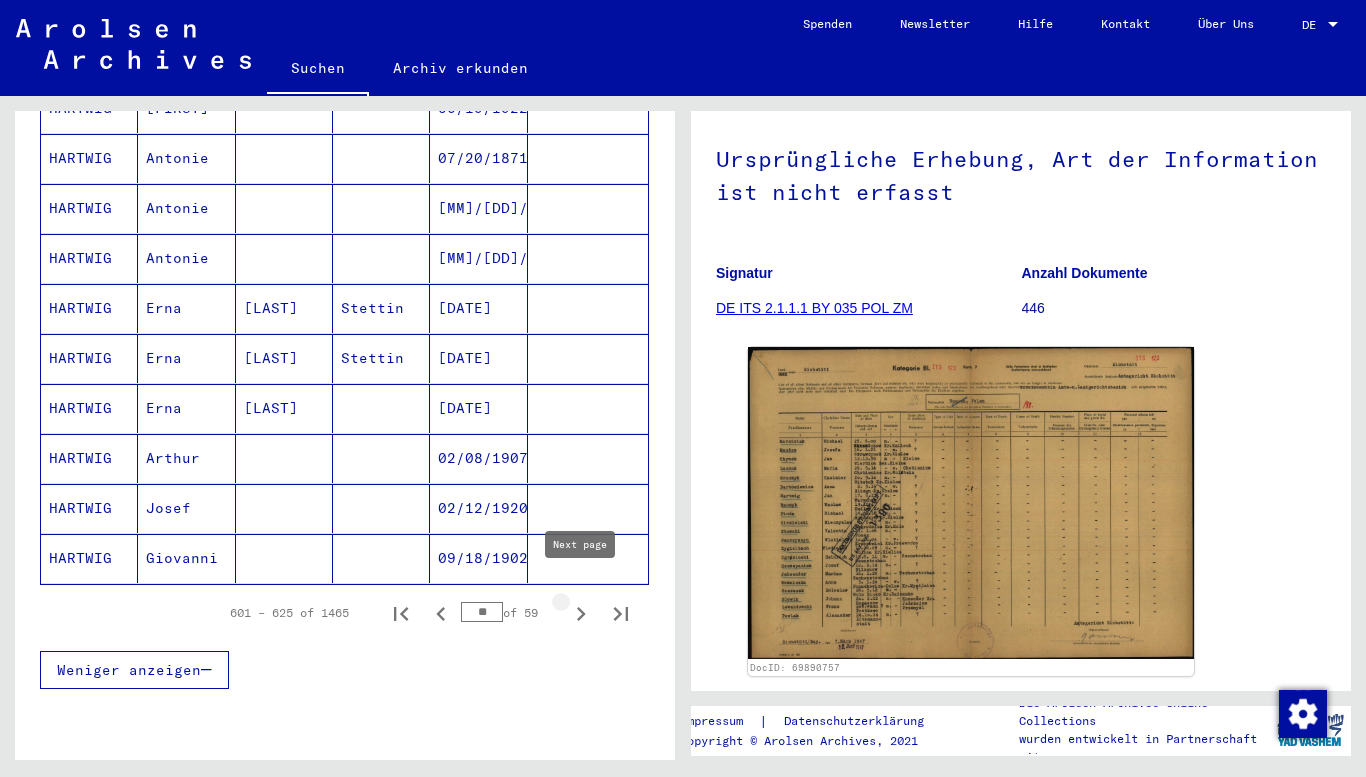 click 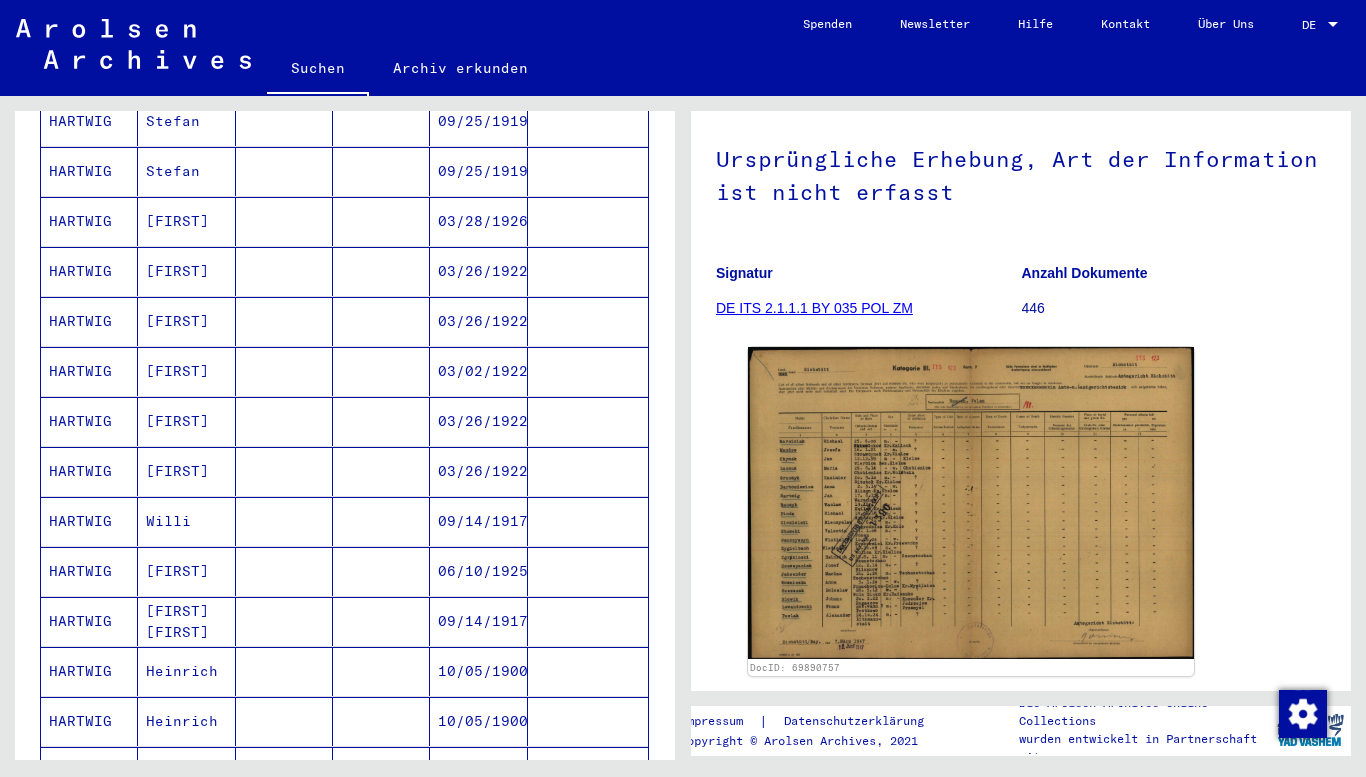 scroll, scrollTop: 848, scrollLeft: 0, axis: vertical 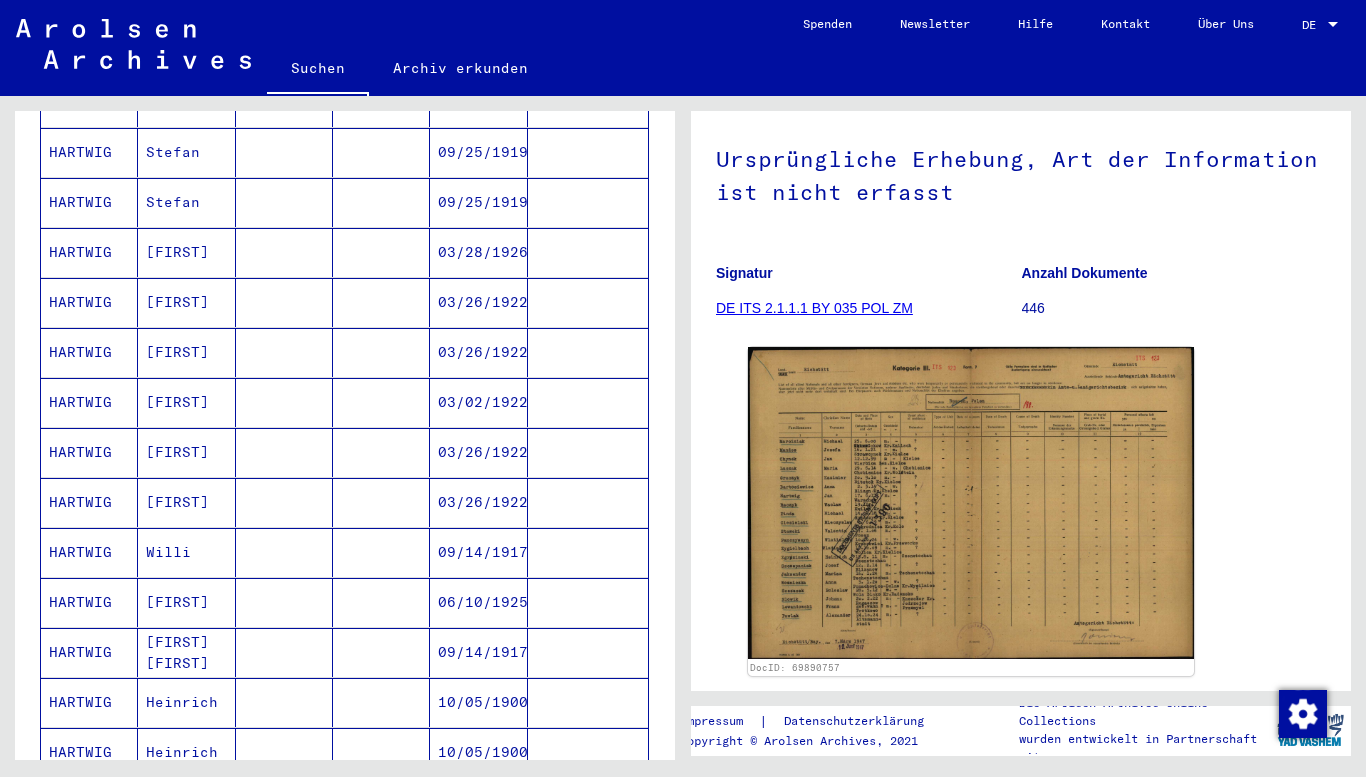 click on "HARTWIG" at bounding box center (89, 402) 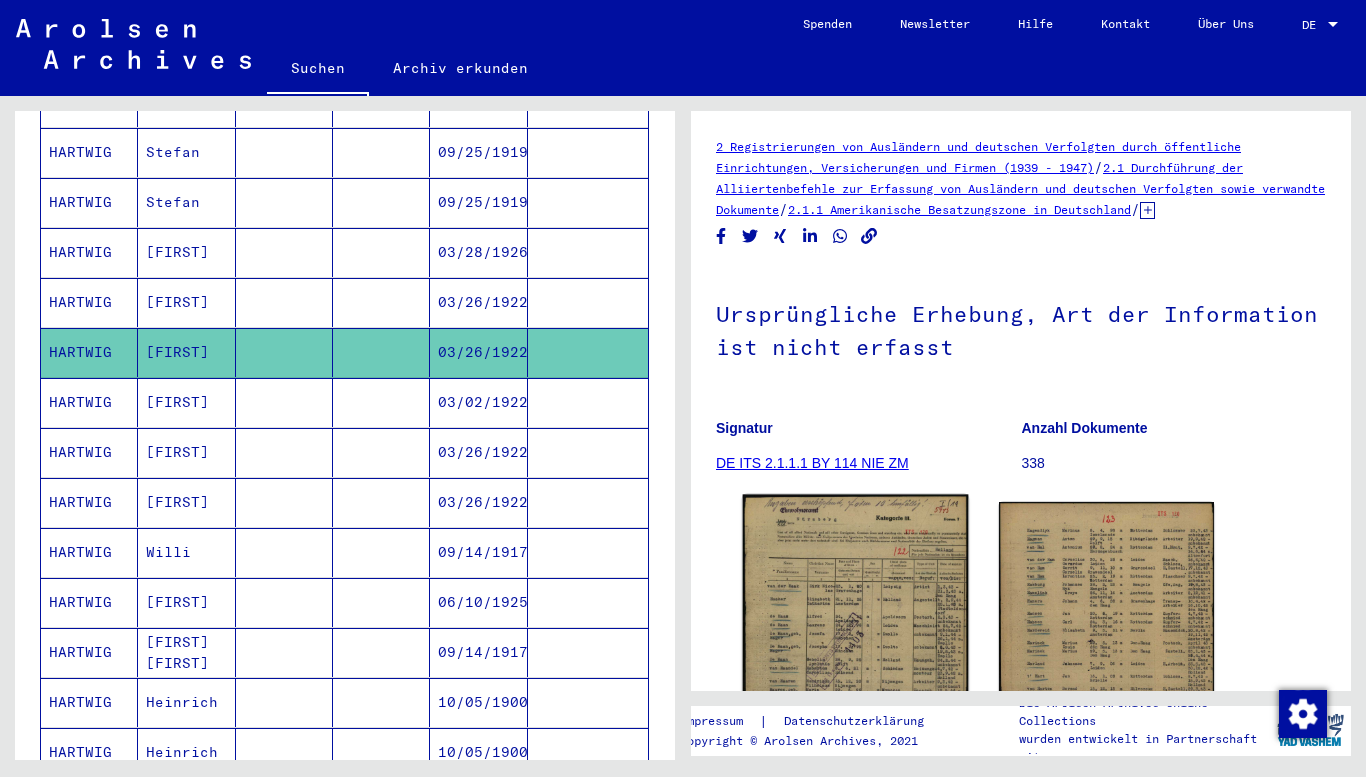 scroll, scrollTop: 0, scrollLeft: 0, axis: both 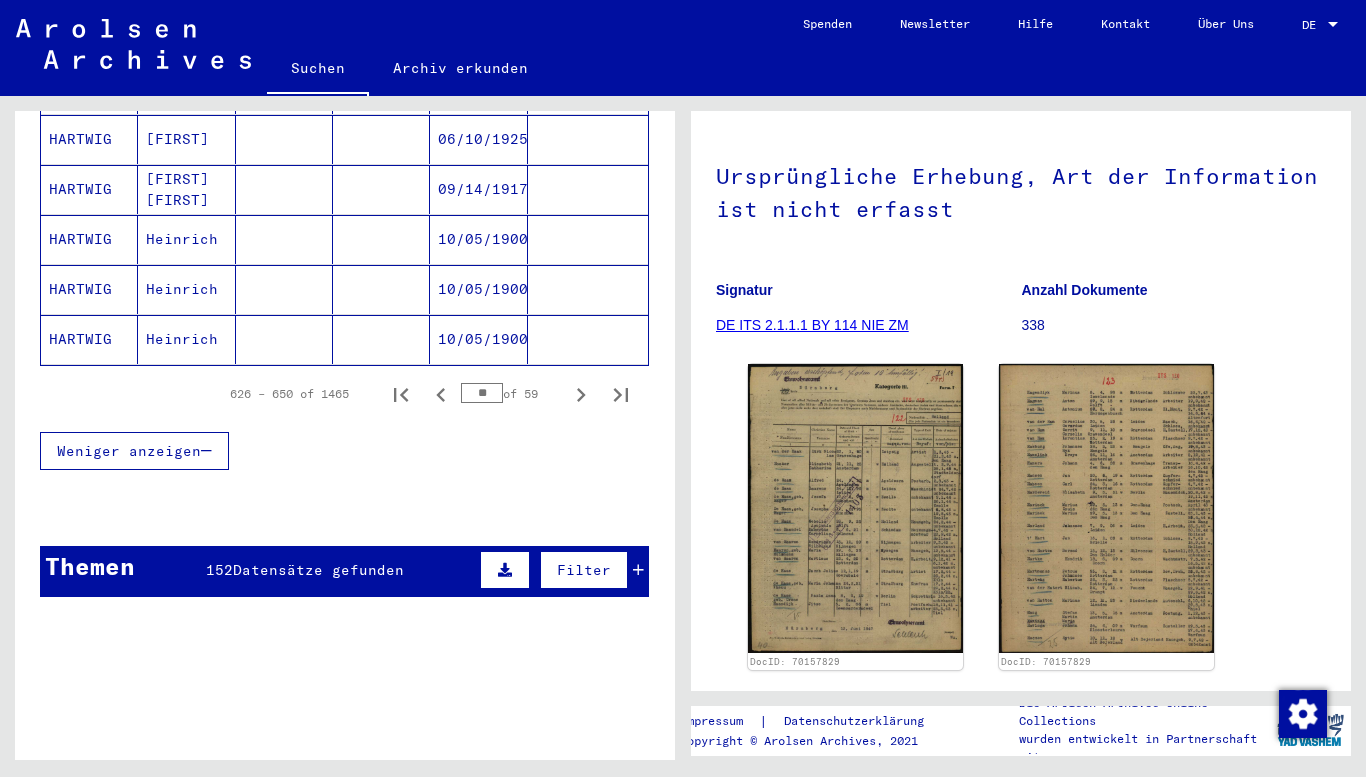 click on "Datensätze gefunden" at bounding box center (318, 570) 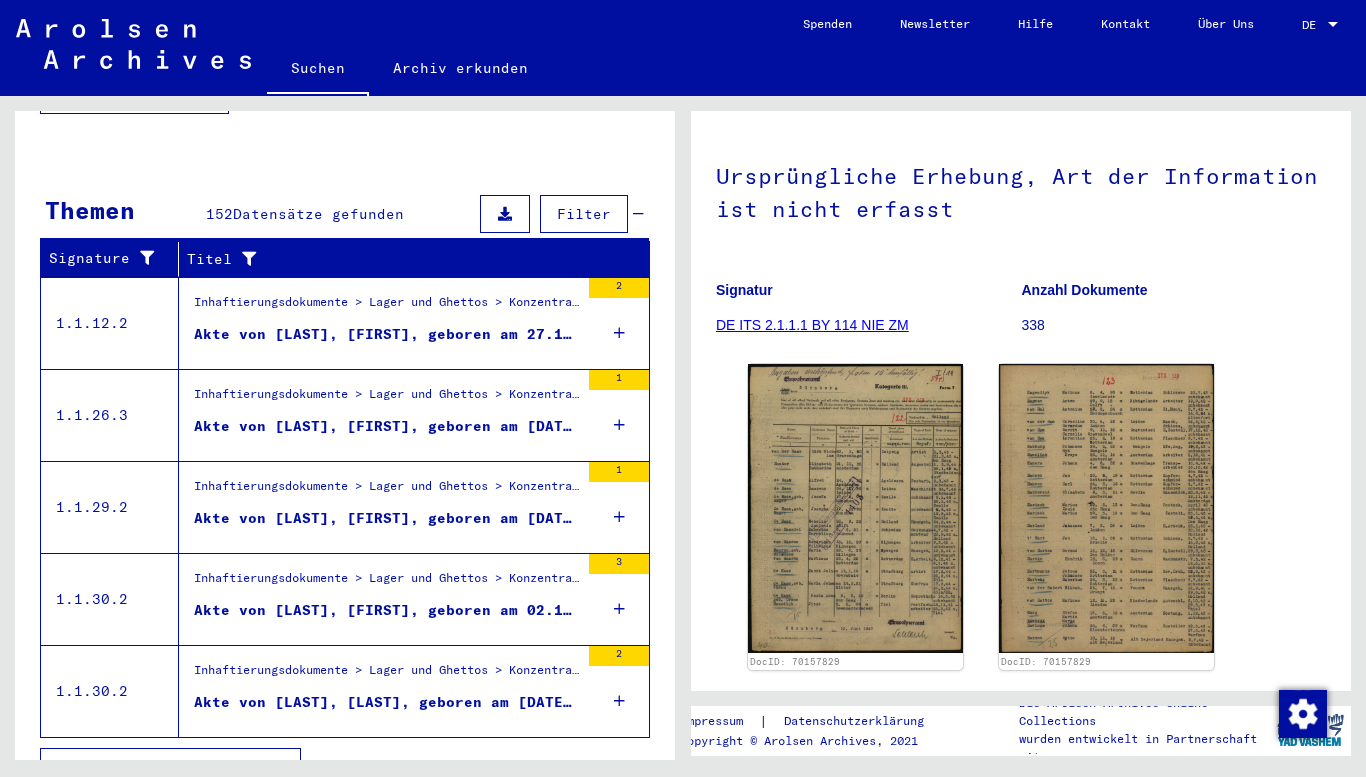 scroll, scrollTop: 1683, scrollLeft: 0, axis: vertical 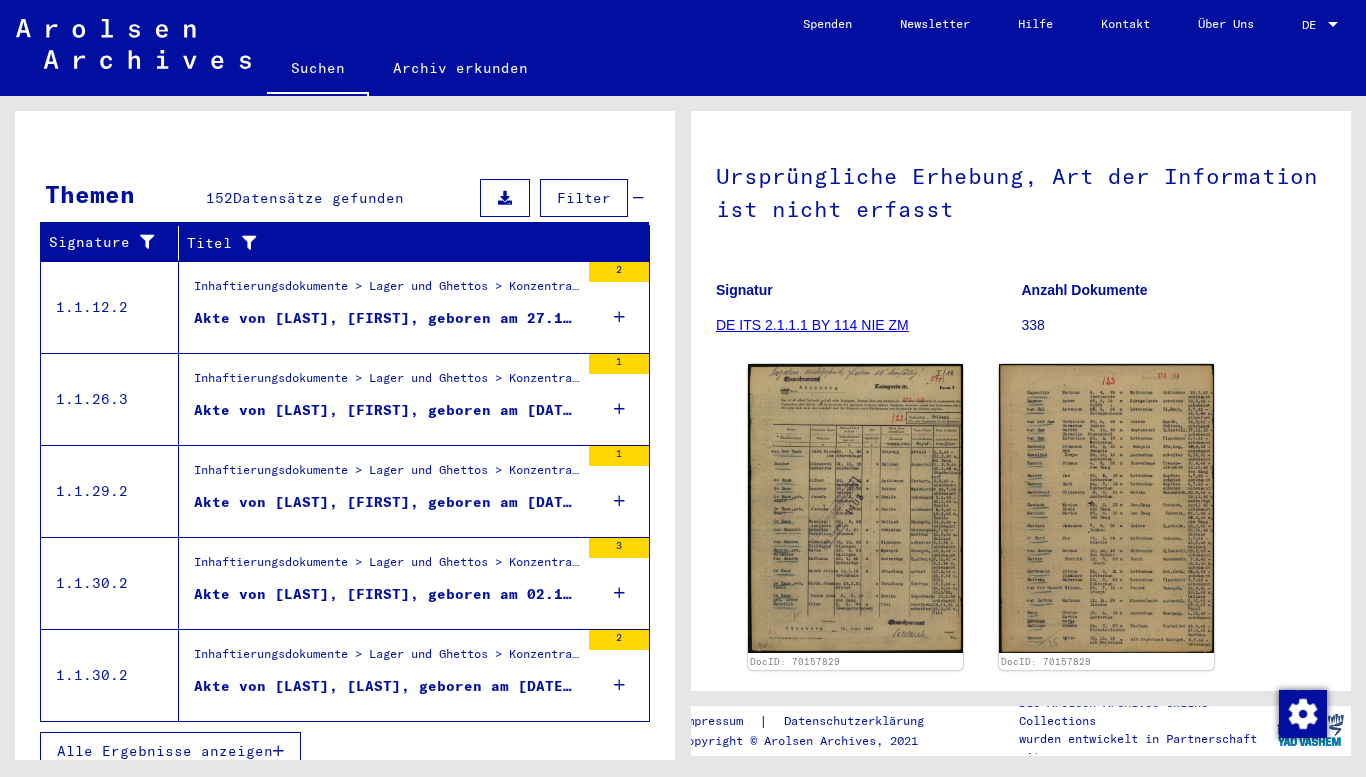 click at bounding box center (278, 751) 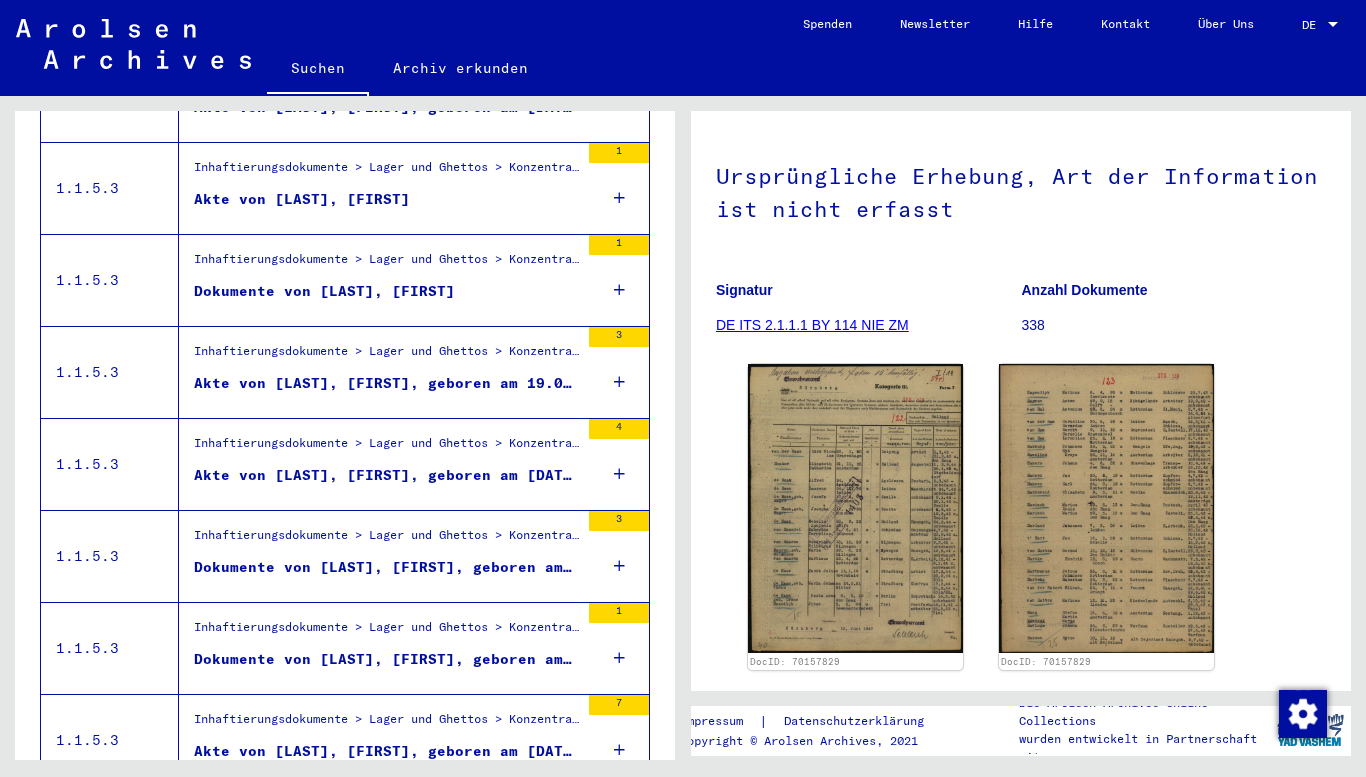 scroll, scrollTop: 1232, scrollLeft: 0, axis: vertical 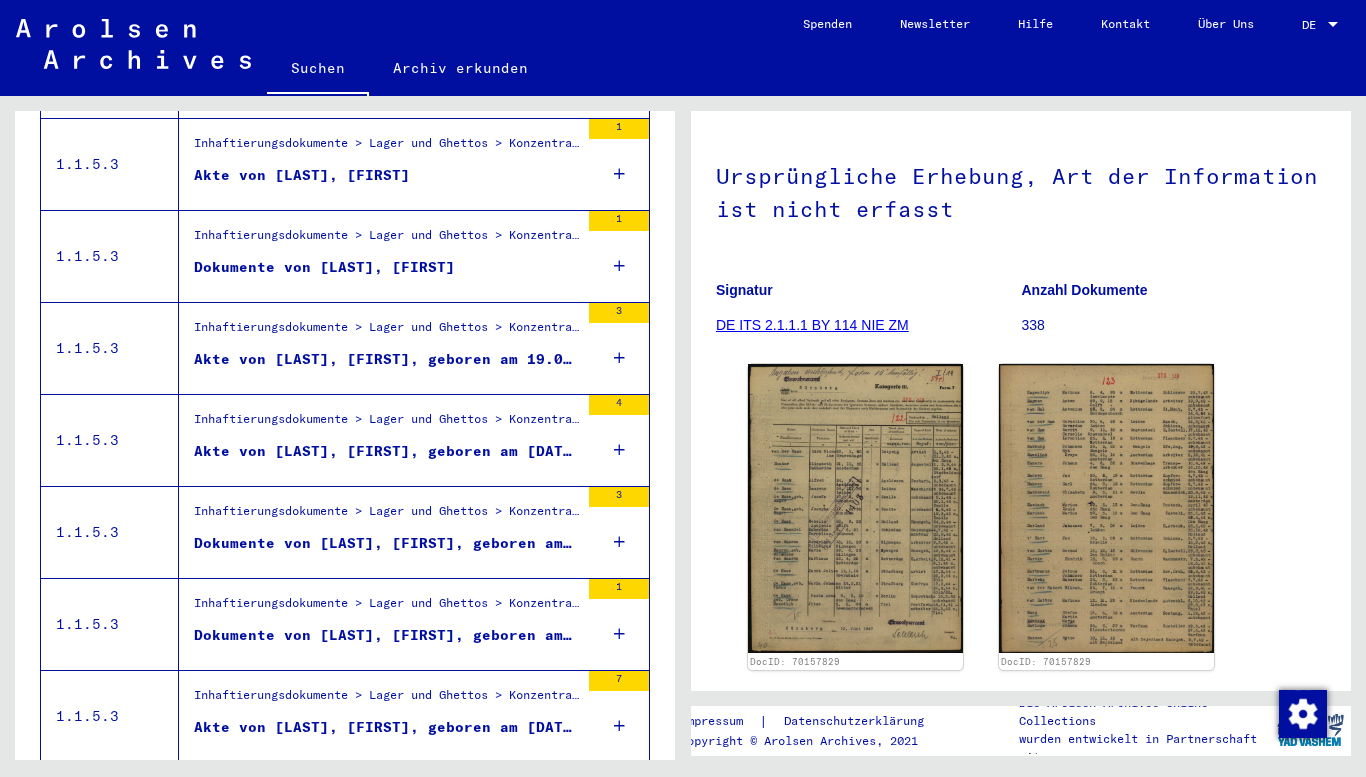 click on "Inhaftierungsdokumente > Lager und Ghettos > Konzentrationslager Buchenwald > Individuelle Unterlagen Männer Buchenwald  > Häftlingskarten des KL Buchenwald (Männer) > Unterlagen mit Namen ab HAJDUK" at bounding box center [386, 608] 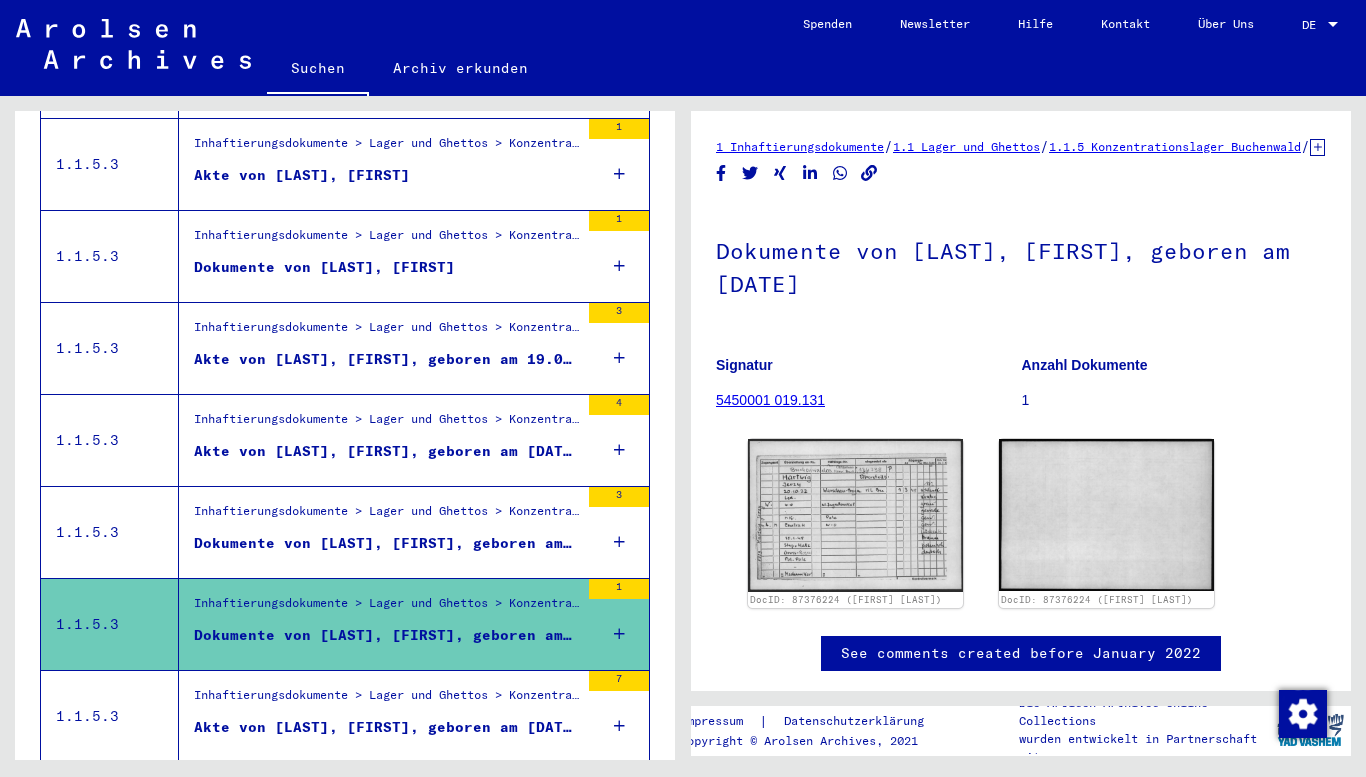 scroll, scrollTop: 0, scrollLeft: 0, axis: both 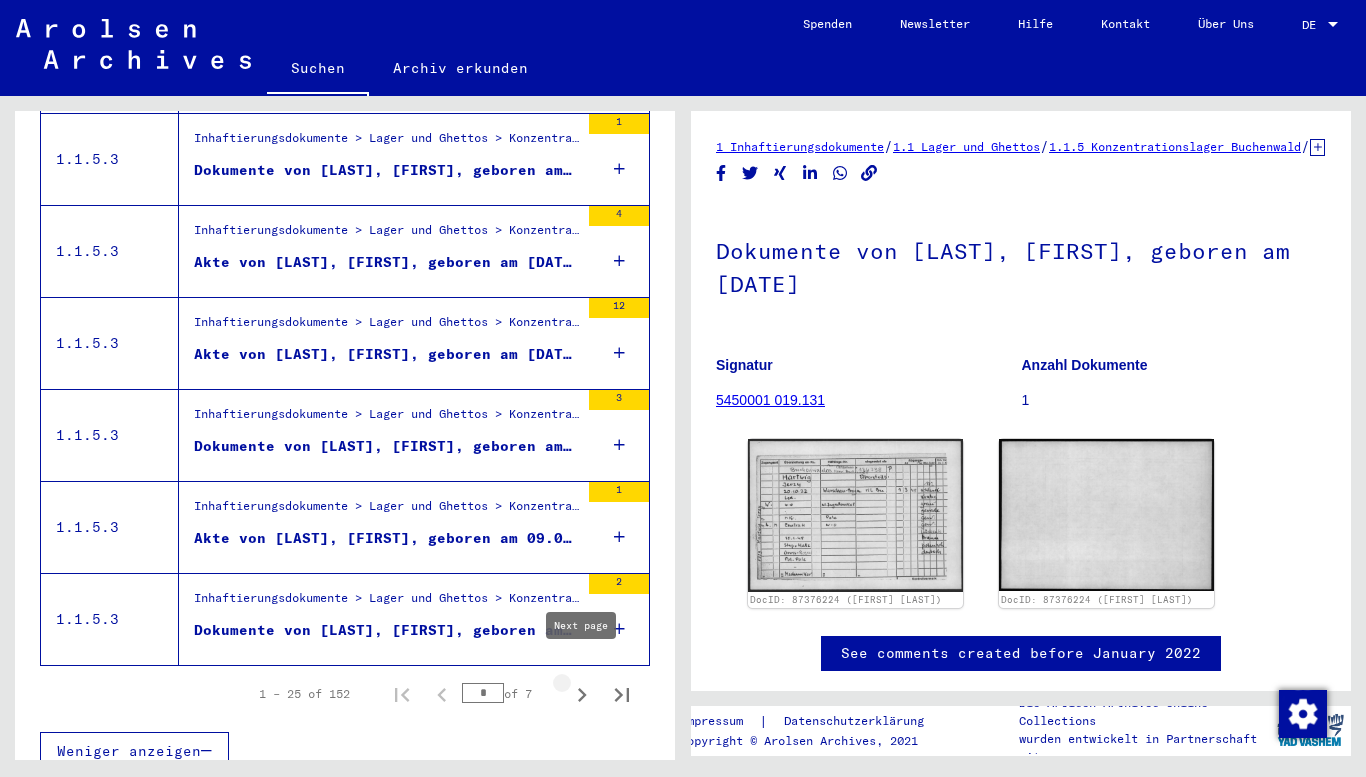 click 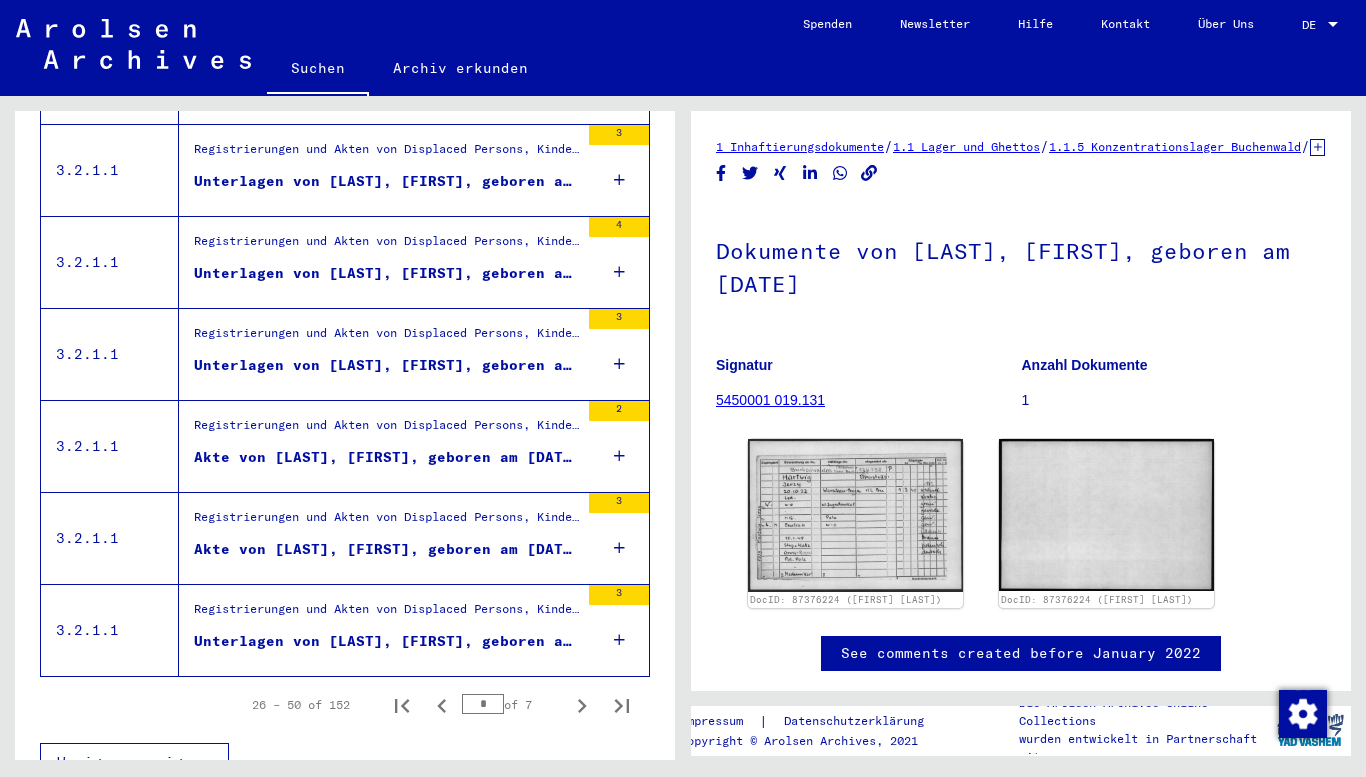 scroll, scrollTop: 2157, scrollLeft: 0, axis: vertical 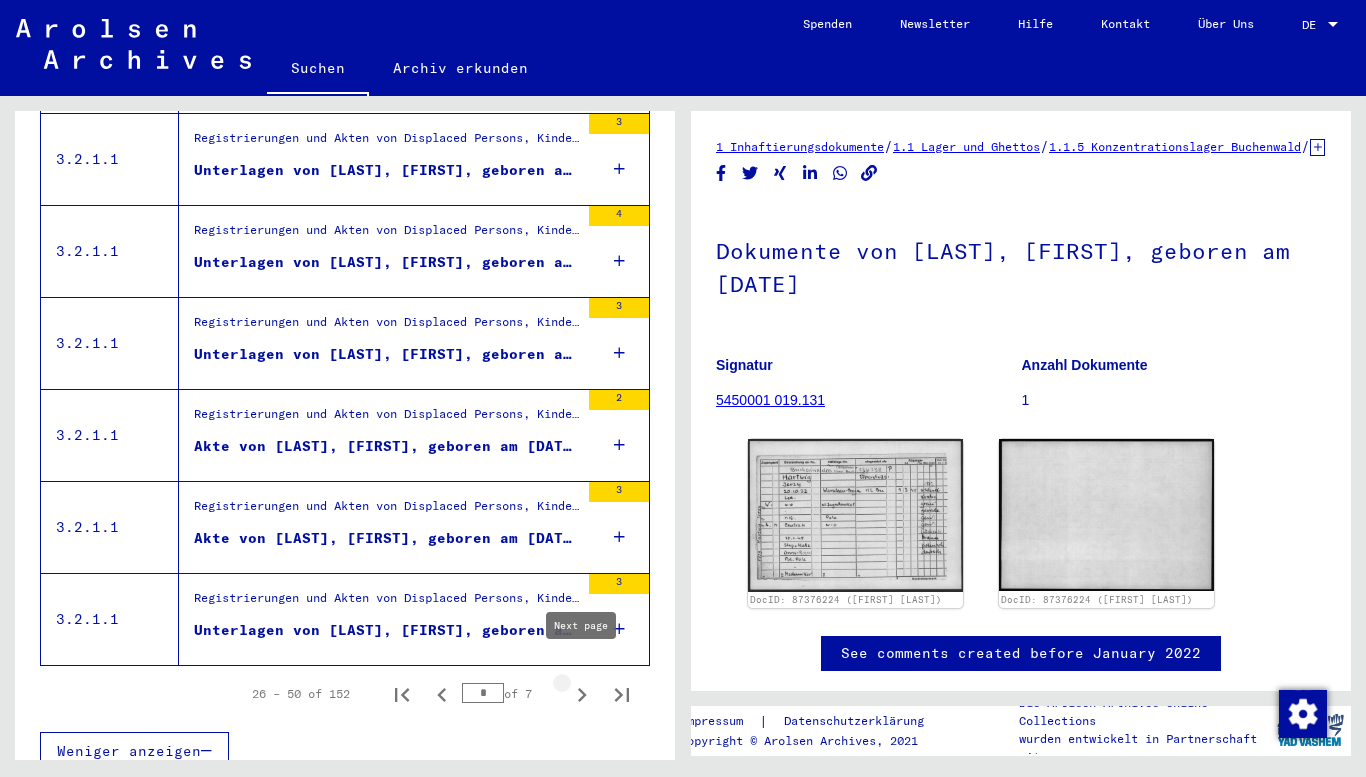 click 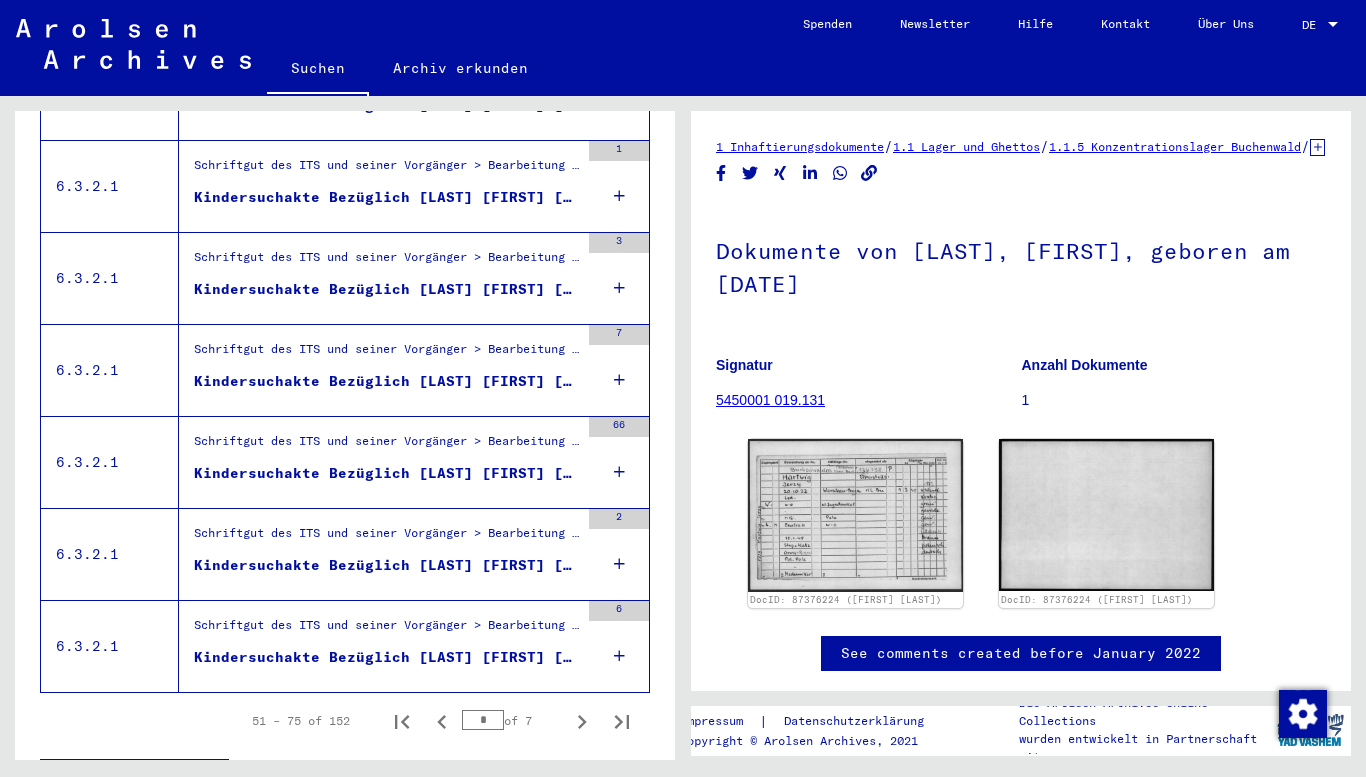 scroll, scrollTop: 2134, scrollLeft: 0, axis: vertical 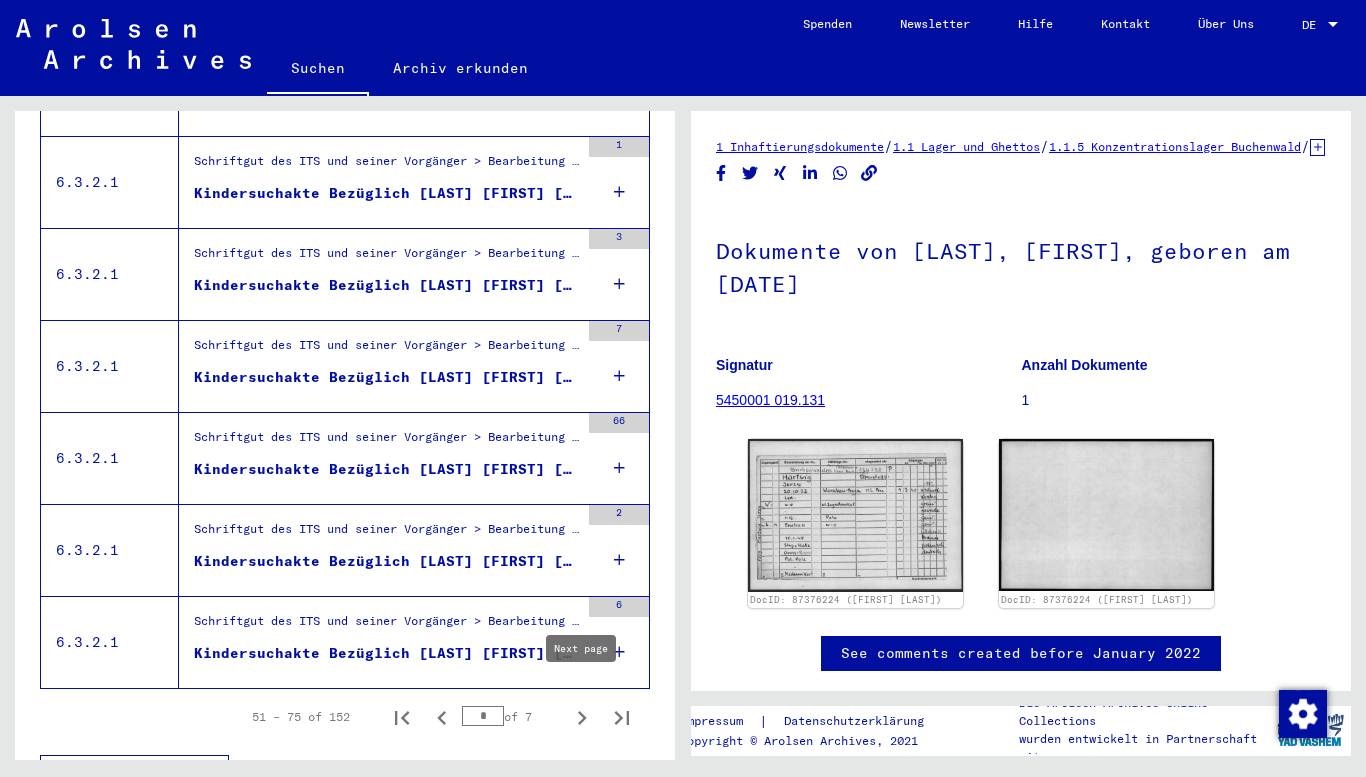 click 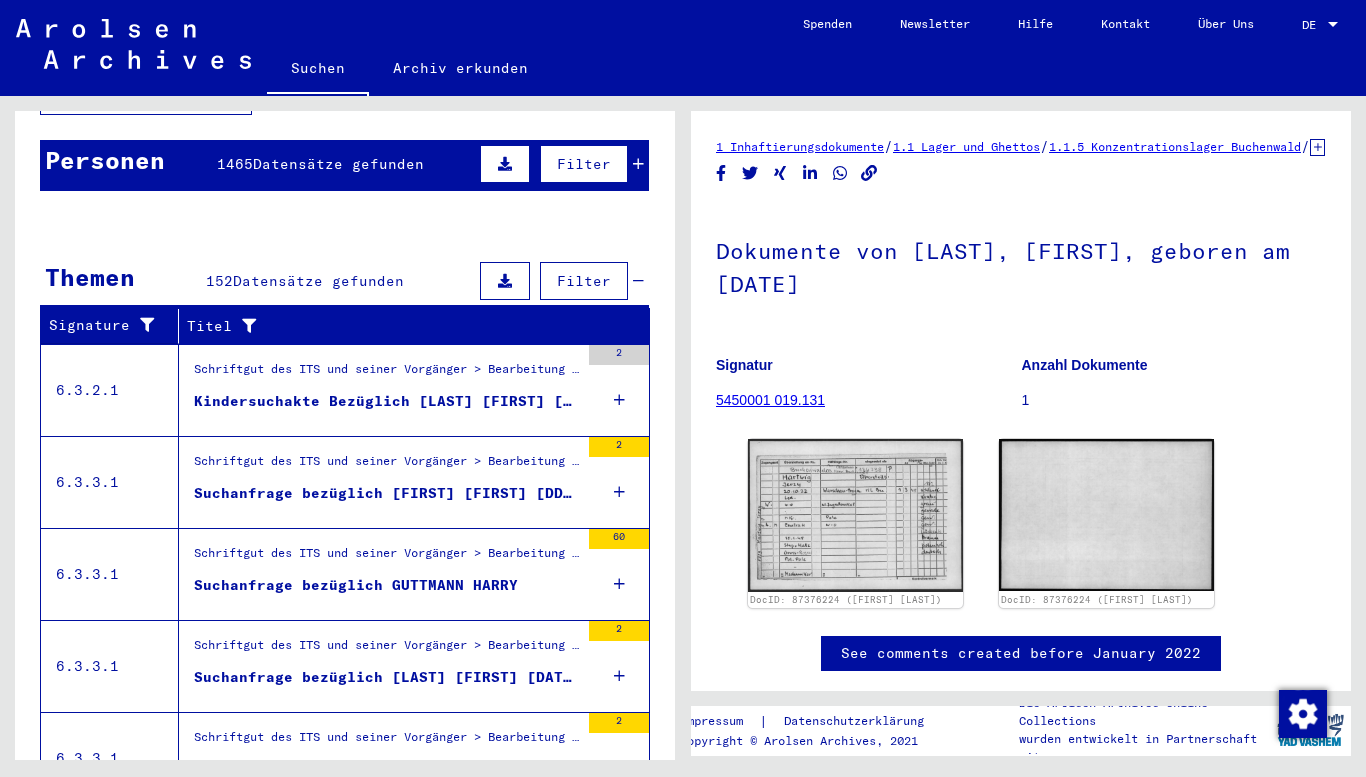 scroll, scrollTop: 133, scrollLeft: 0, axis: vertical 